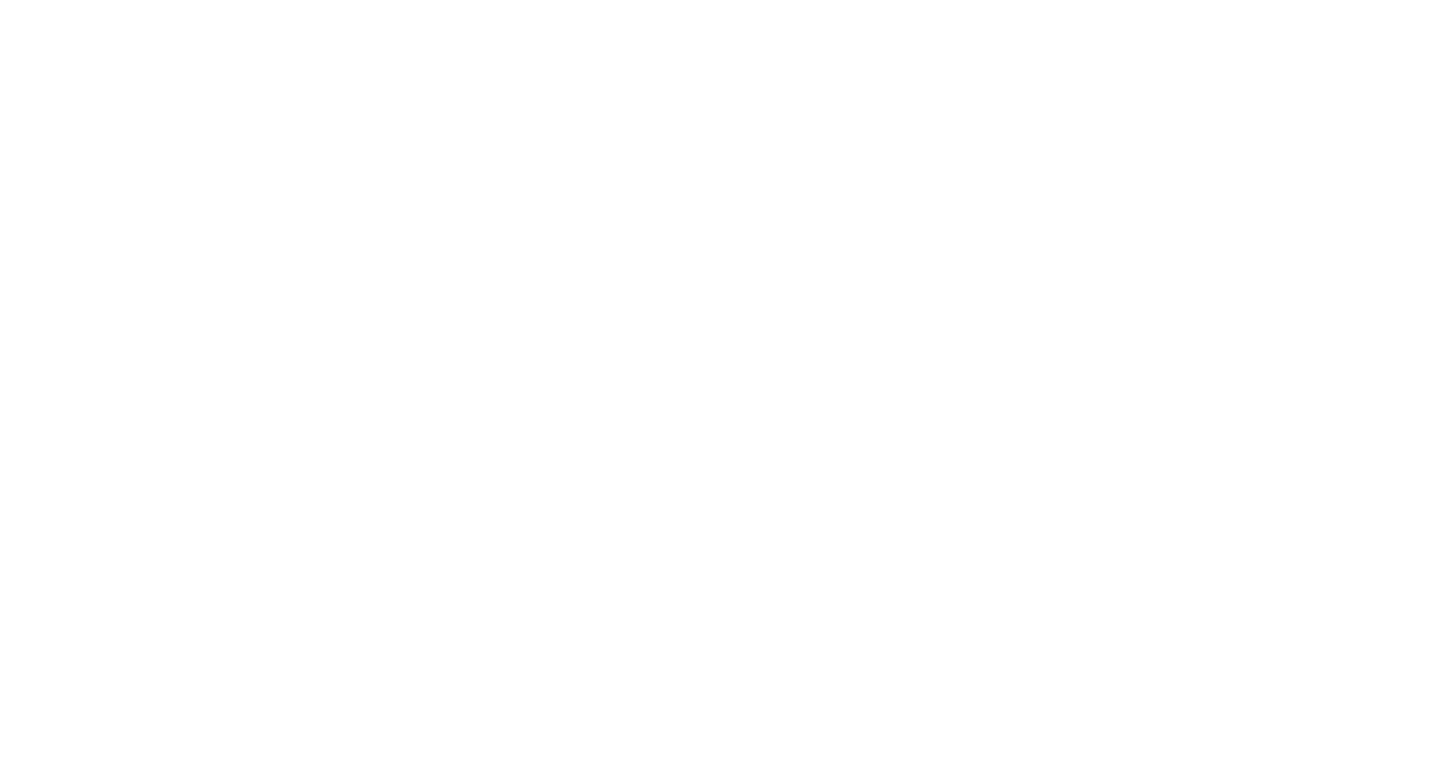 scroll, scrollTop: 0, scrollLeft: 0, axis: both 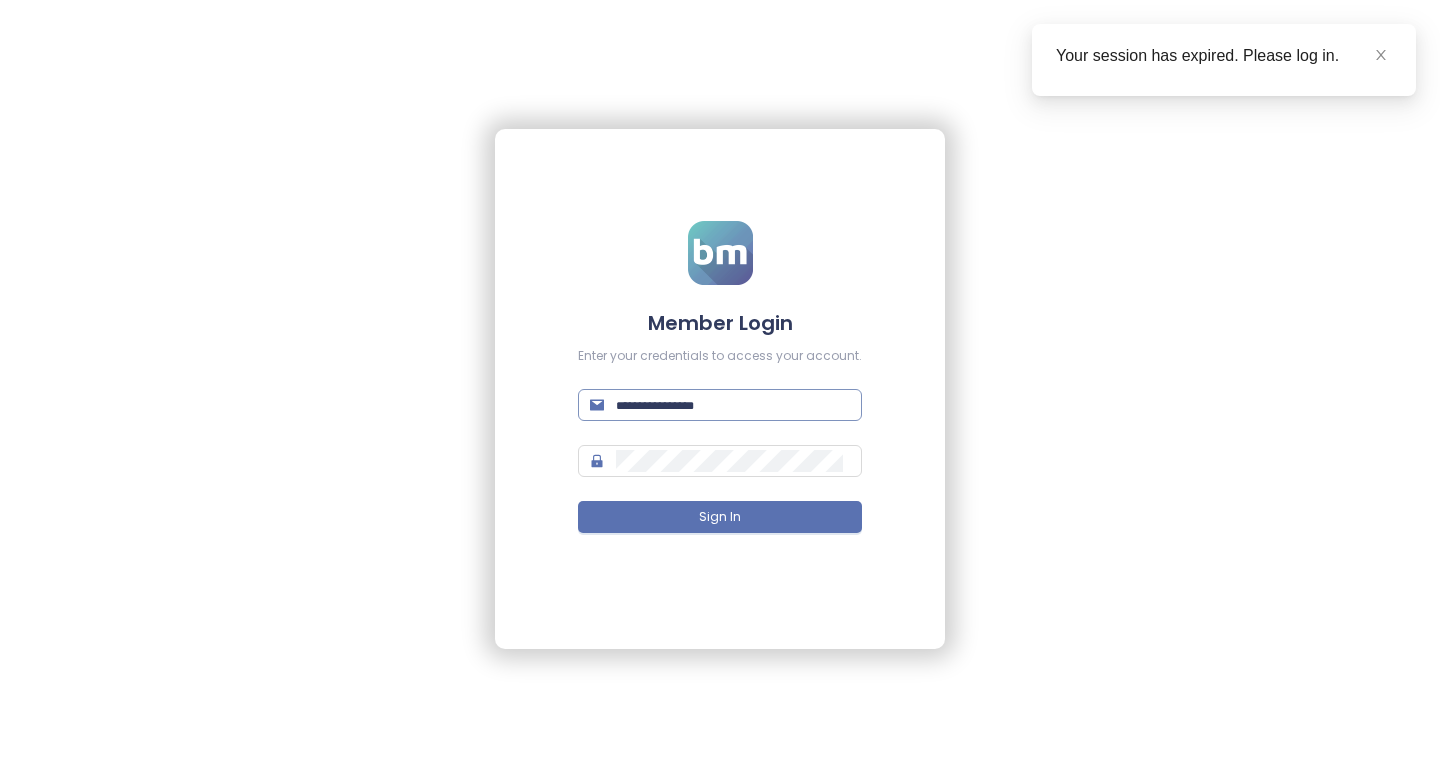 click at bounding box center [733, 405] 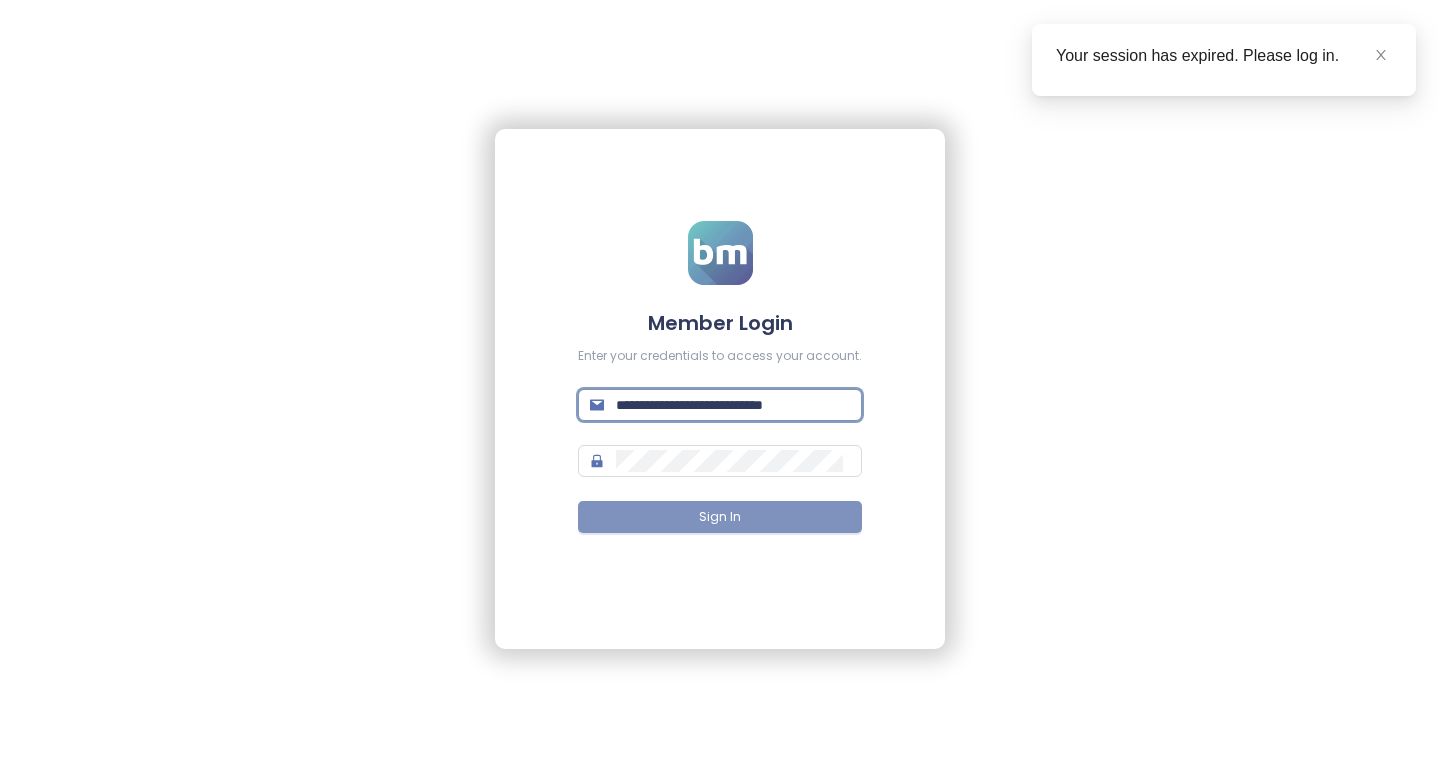 click on "Sign In" at bounding box center [720, 517] 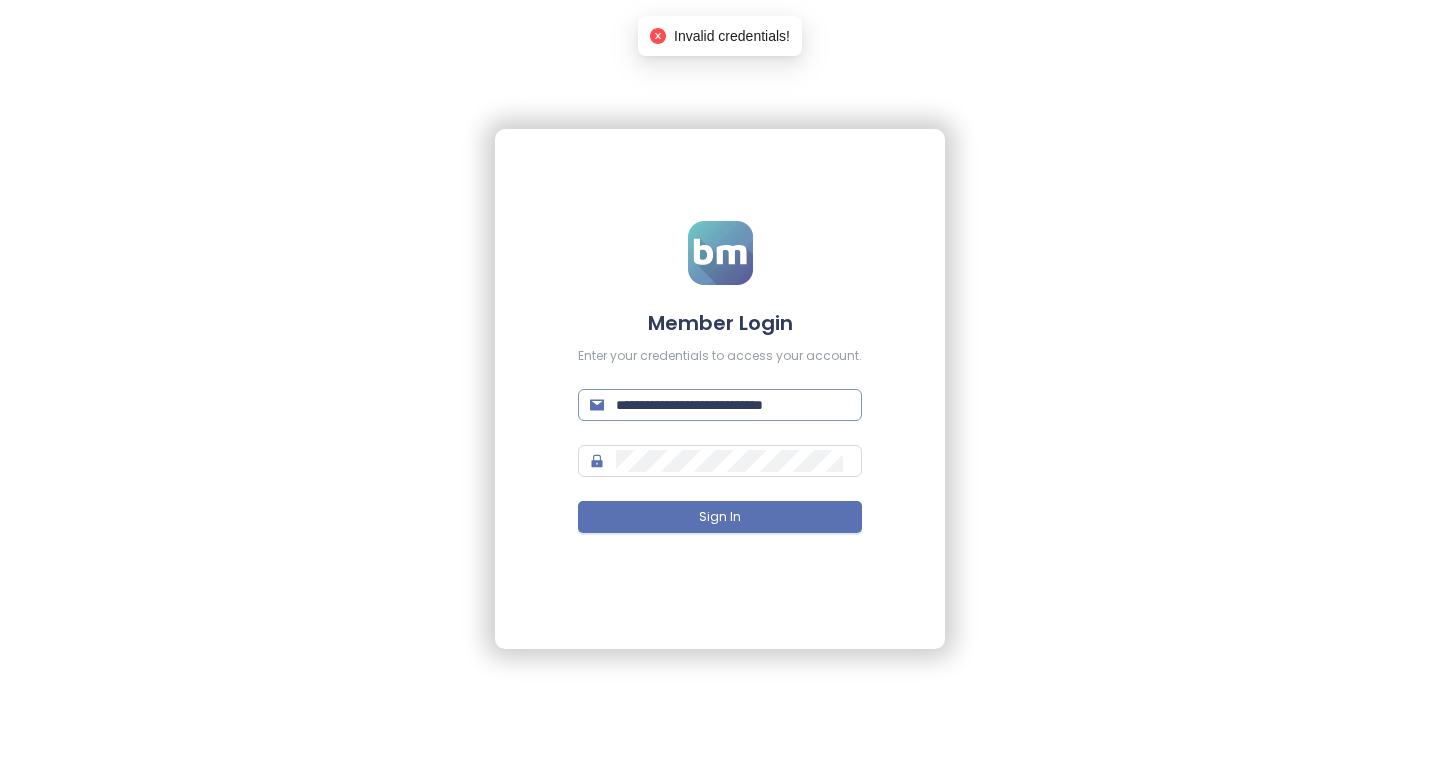click on "**********" at bounding box center (733, 405) 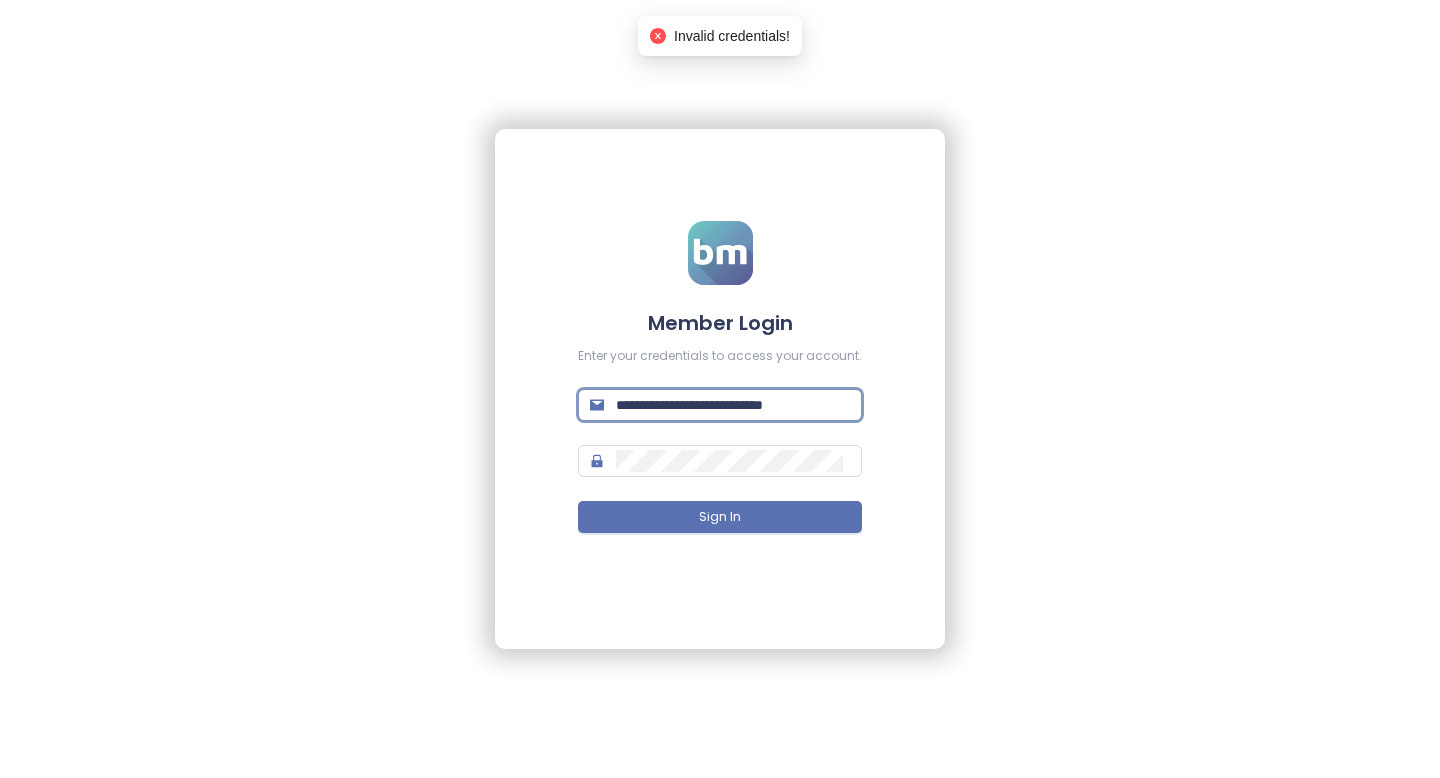 click on "**********" at bounding box center (733, 405) 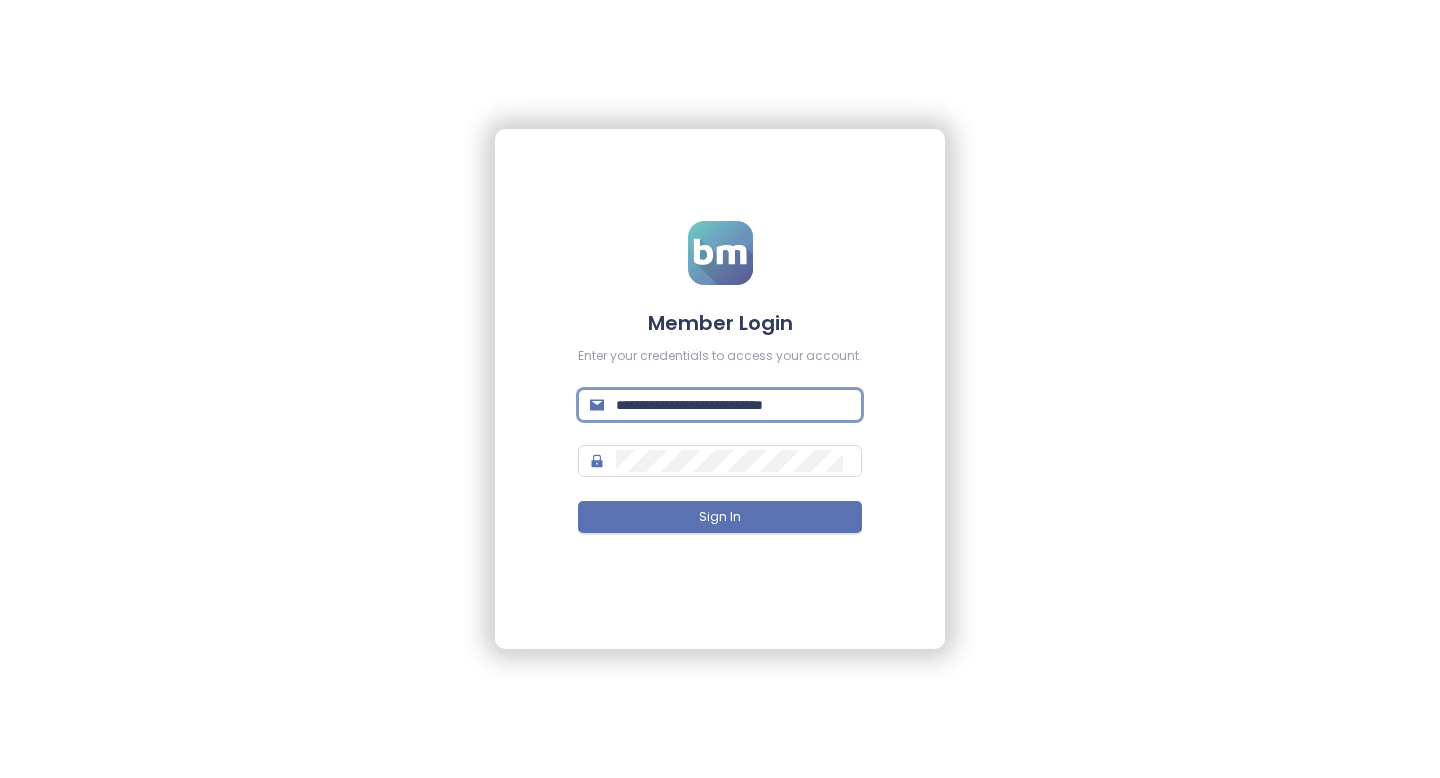 type on "**********" 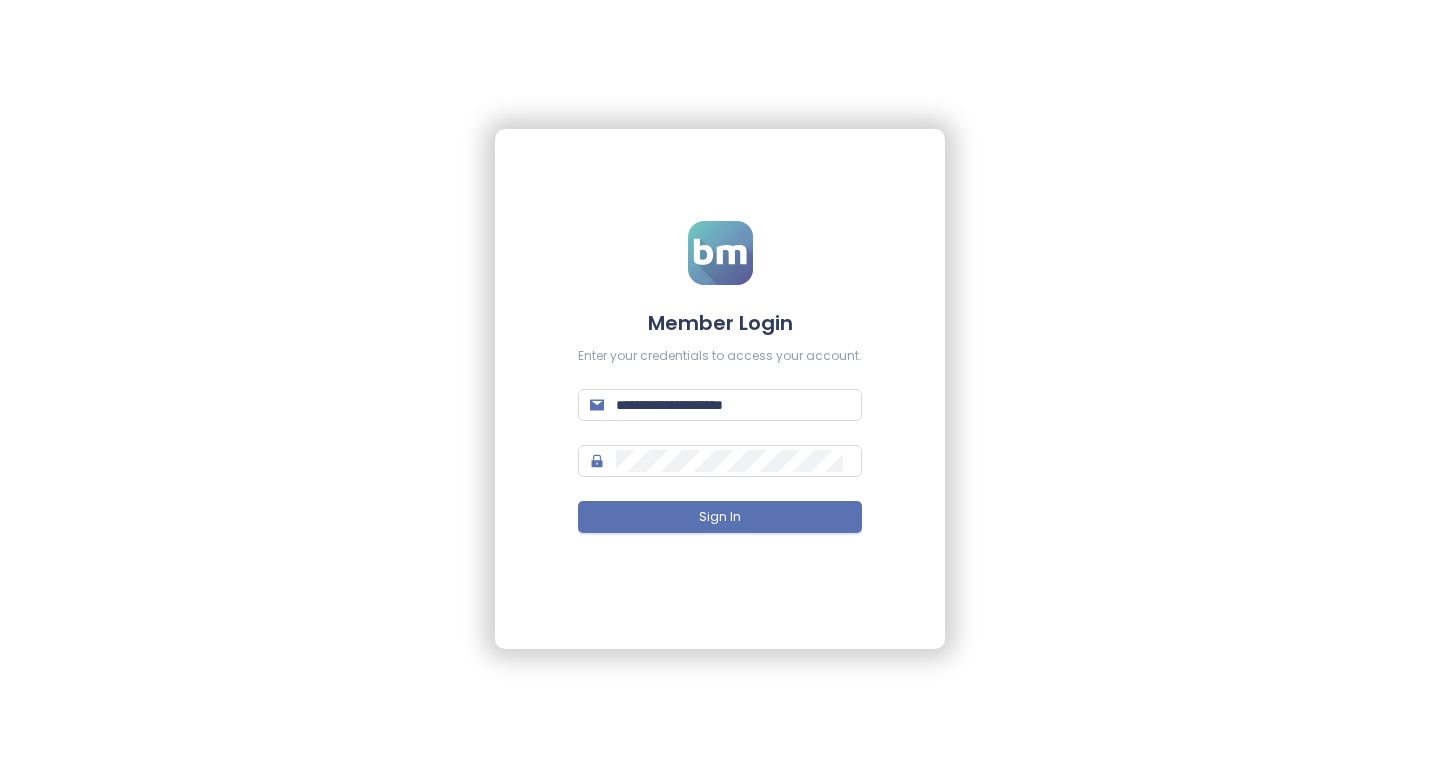 click on "**********" at bounding box center (720, 389) 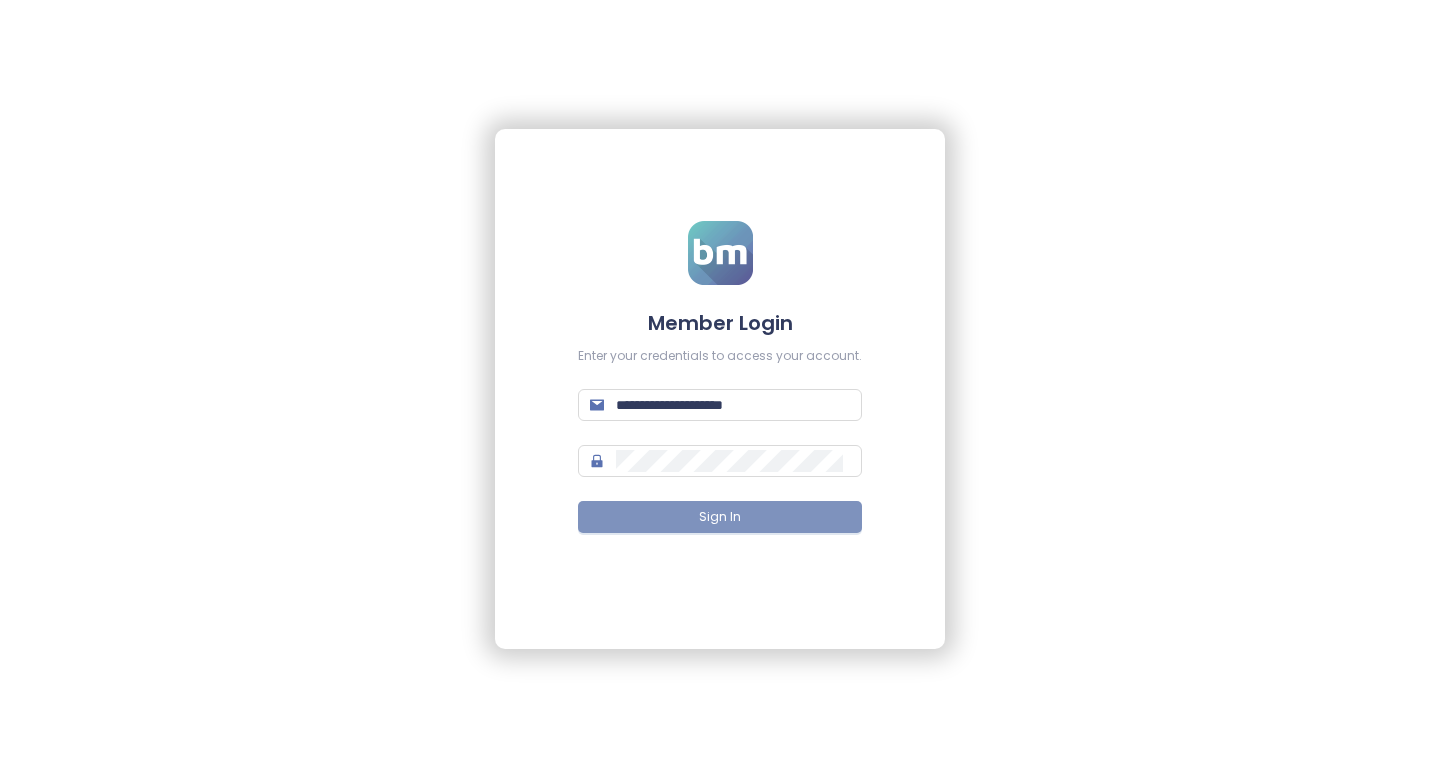 click on "Sign In" at bounding box center (720, 517) 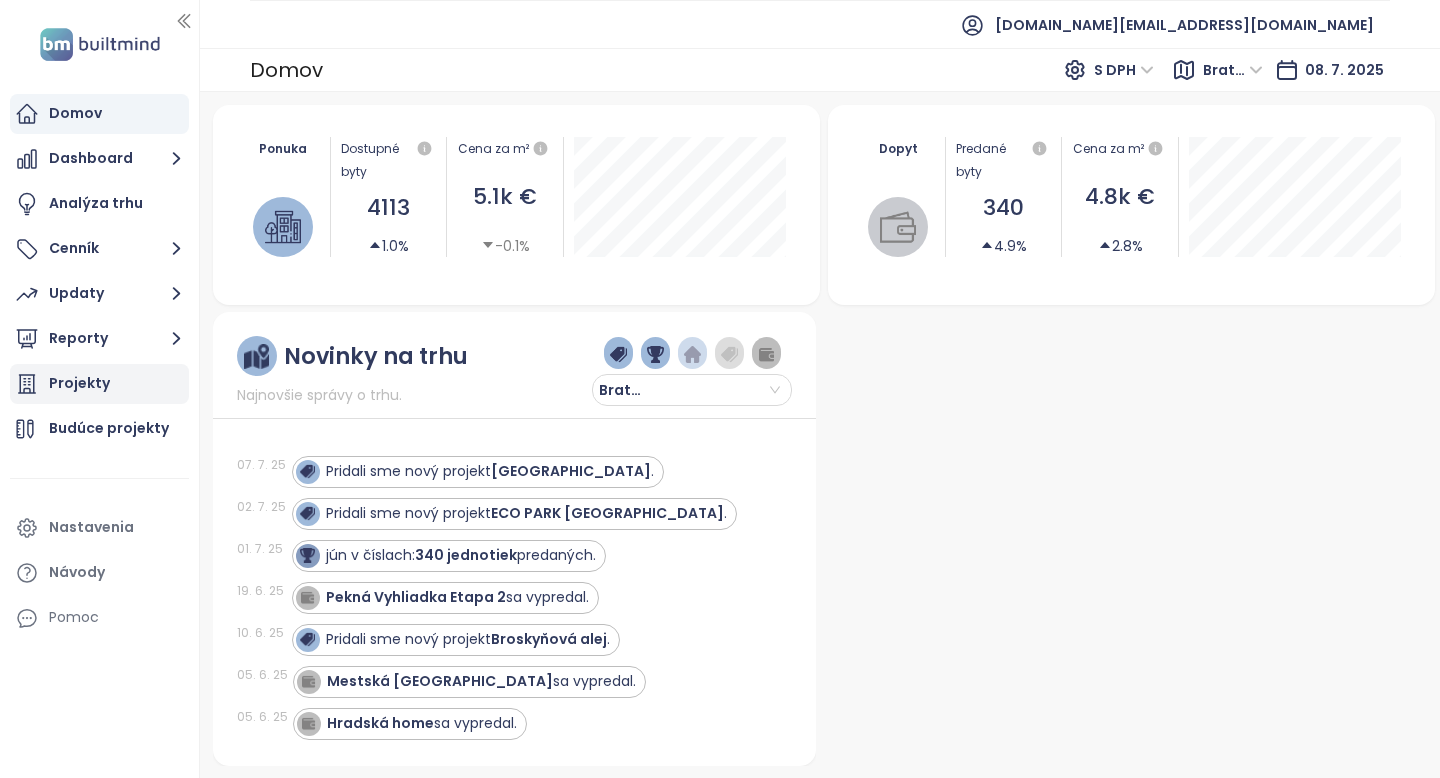click on "Projekty" at bounding box center [79, 383] 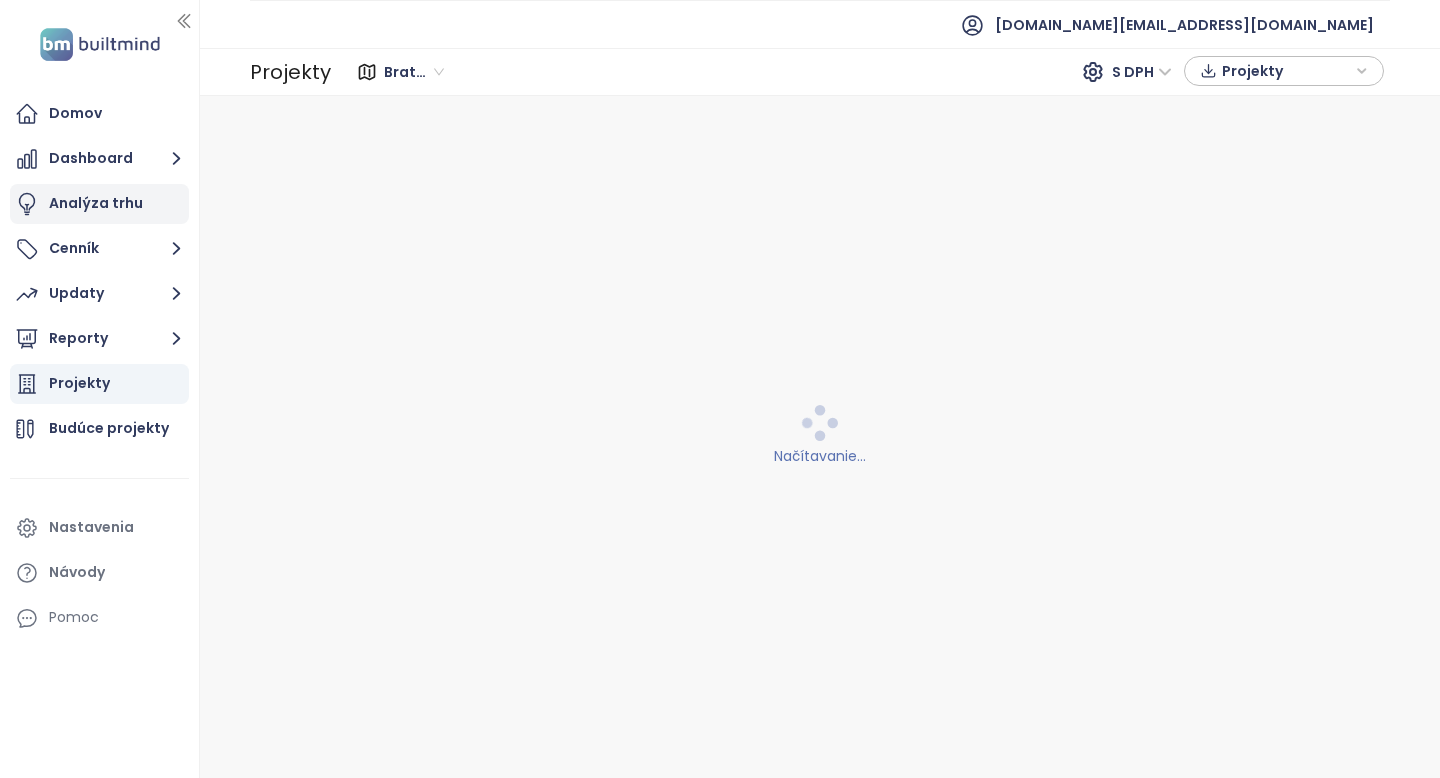 click on "Analýza trhu" at bounding box center [96, 203] 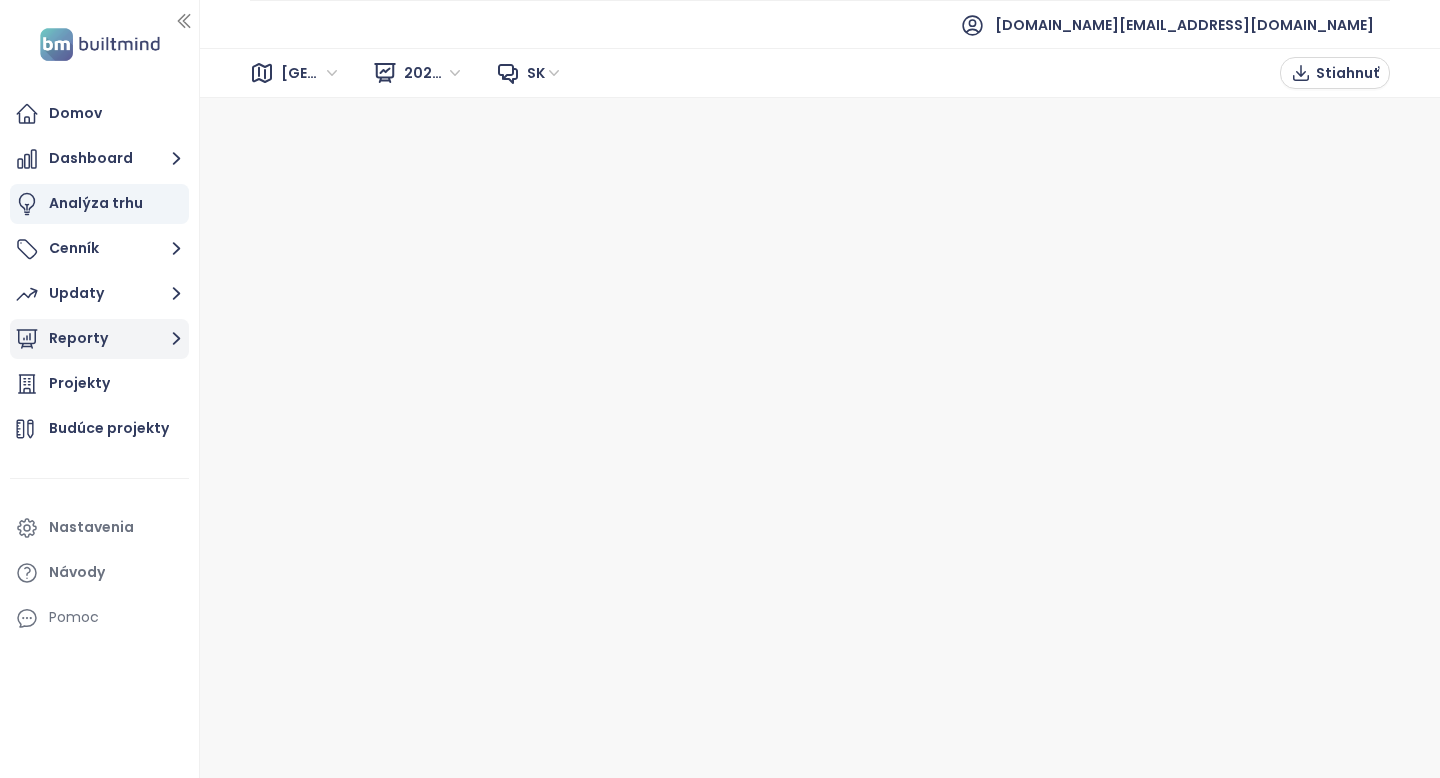 click on "Reporty" at bounding box center [99, 339] 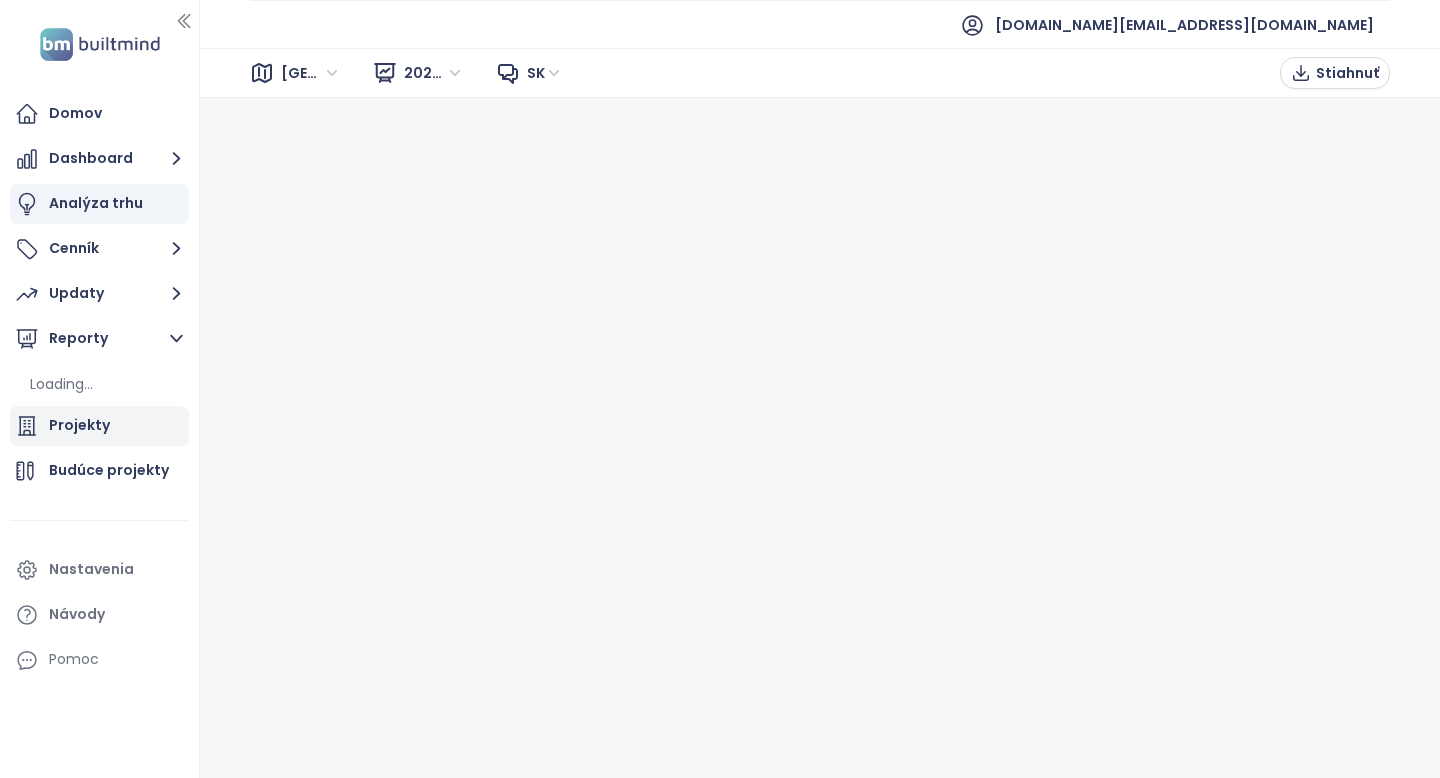 click on "Projekty" at bounding box center [79, 425] 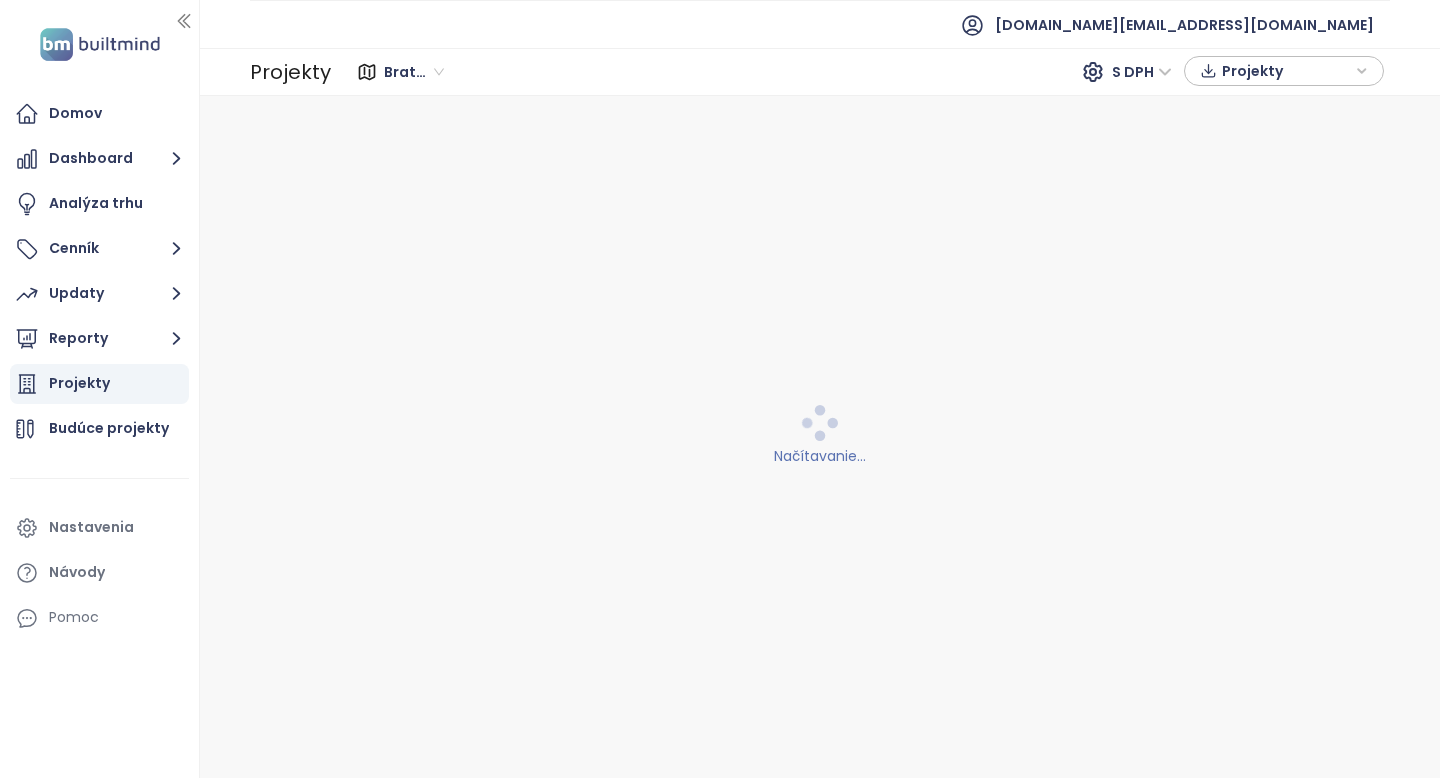 click 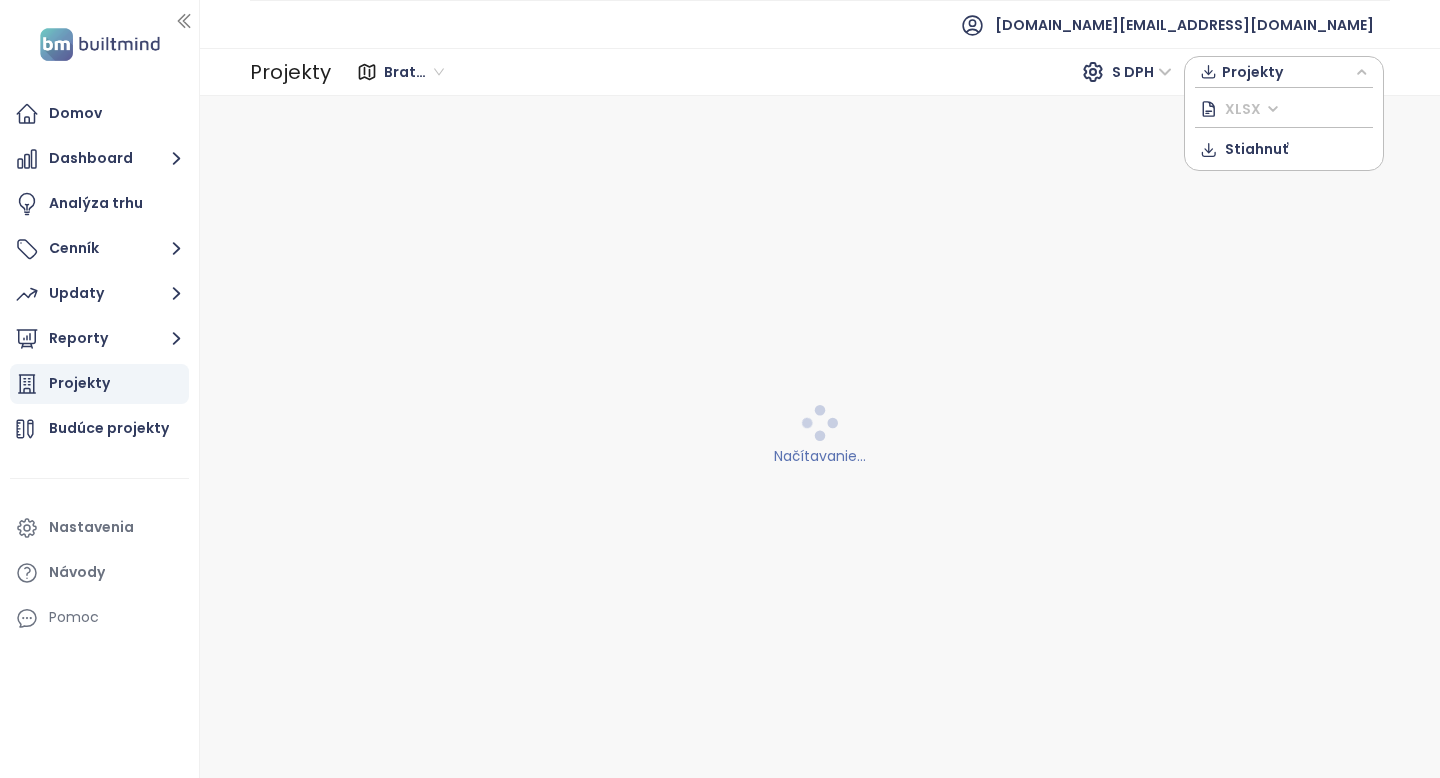 click on "XLSX" at bounding box center (1252, 109) 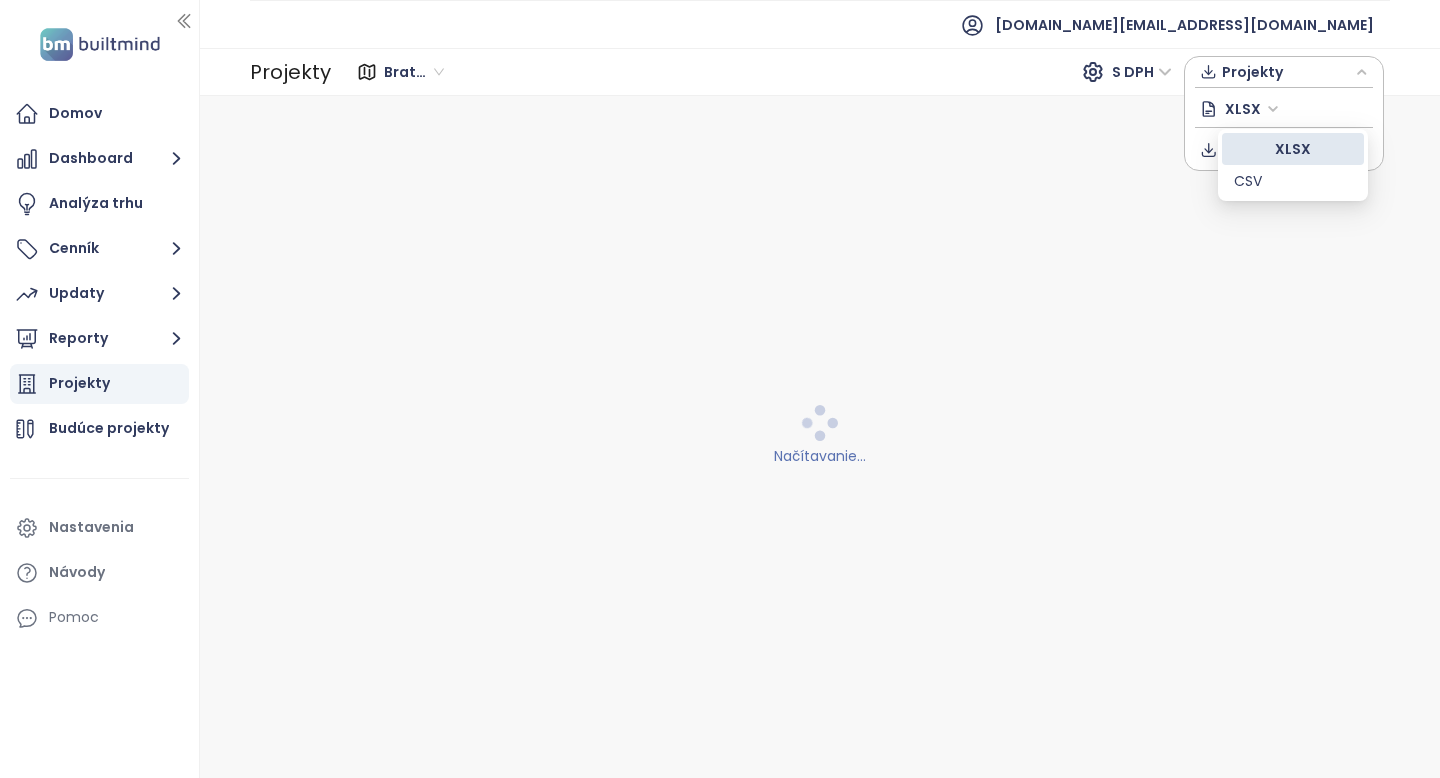 click on "Bratislavský kraj S DPH Projekty XLSX Stiahnuť" at bounding box center (860, 72) 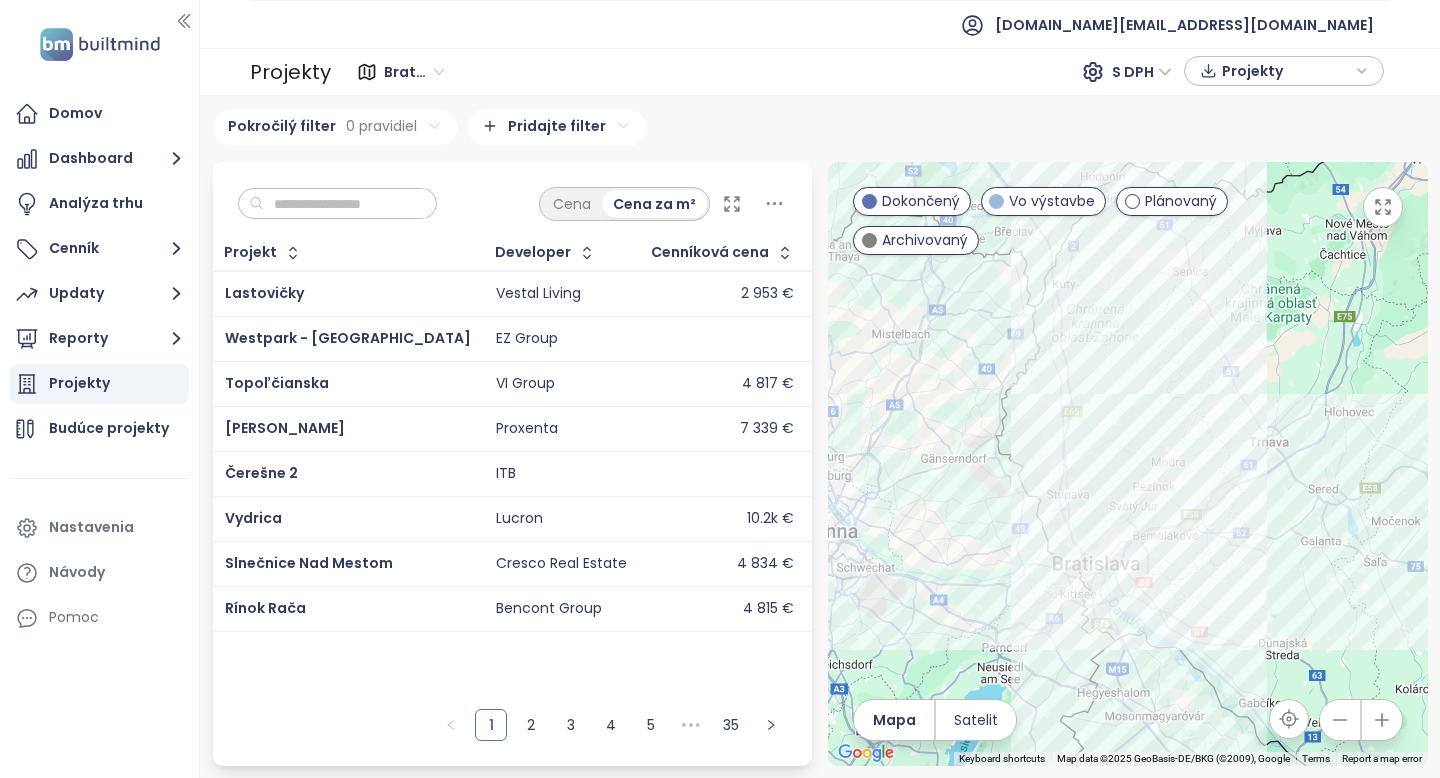 click 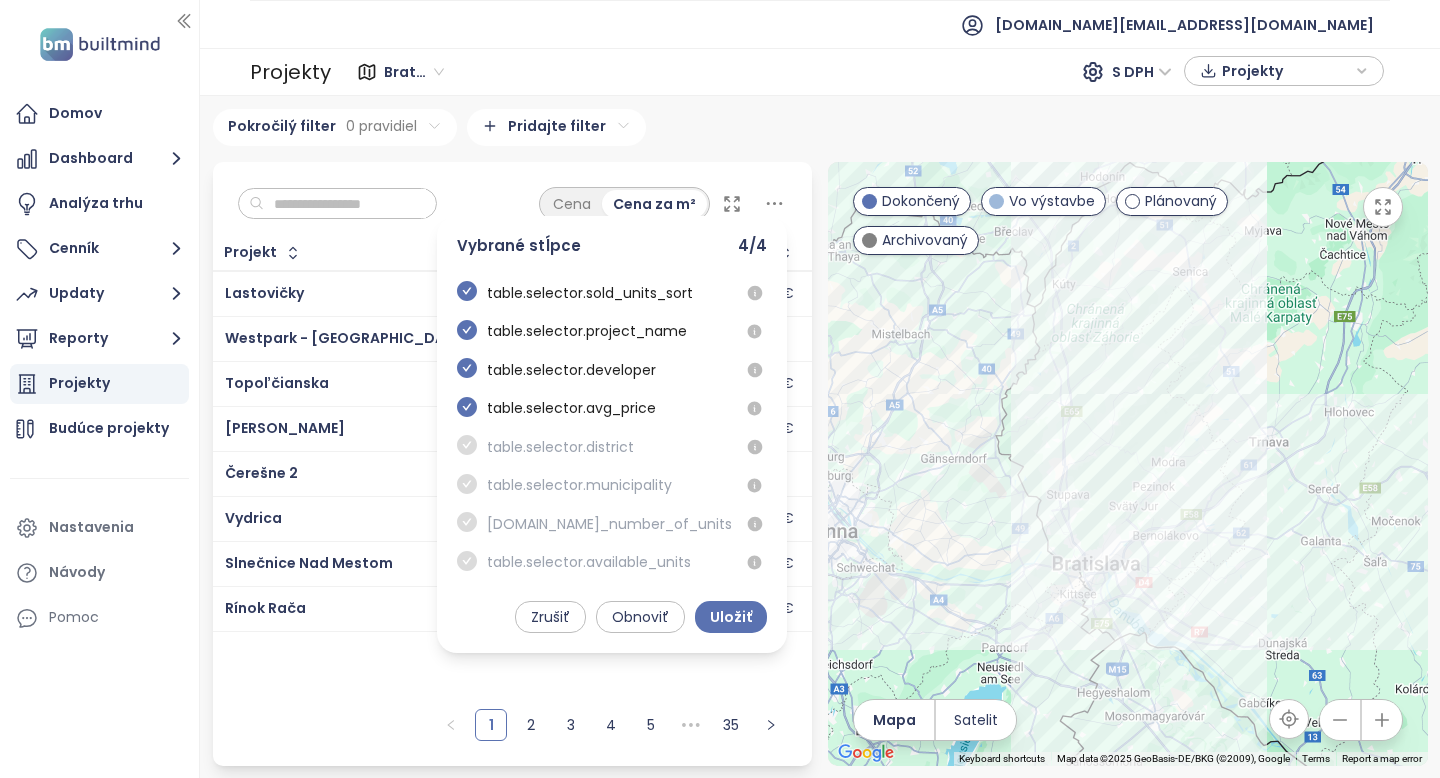 click 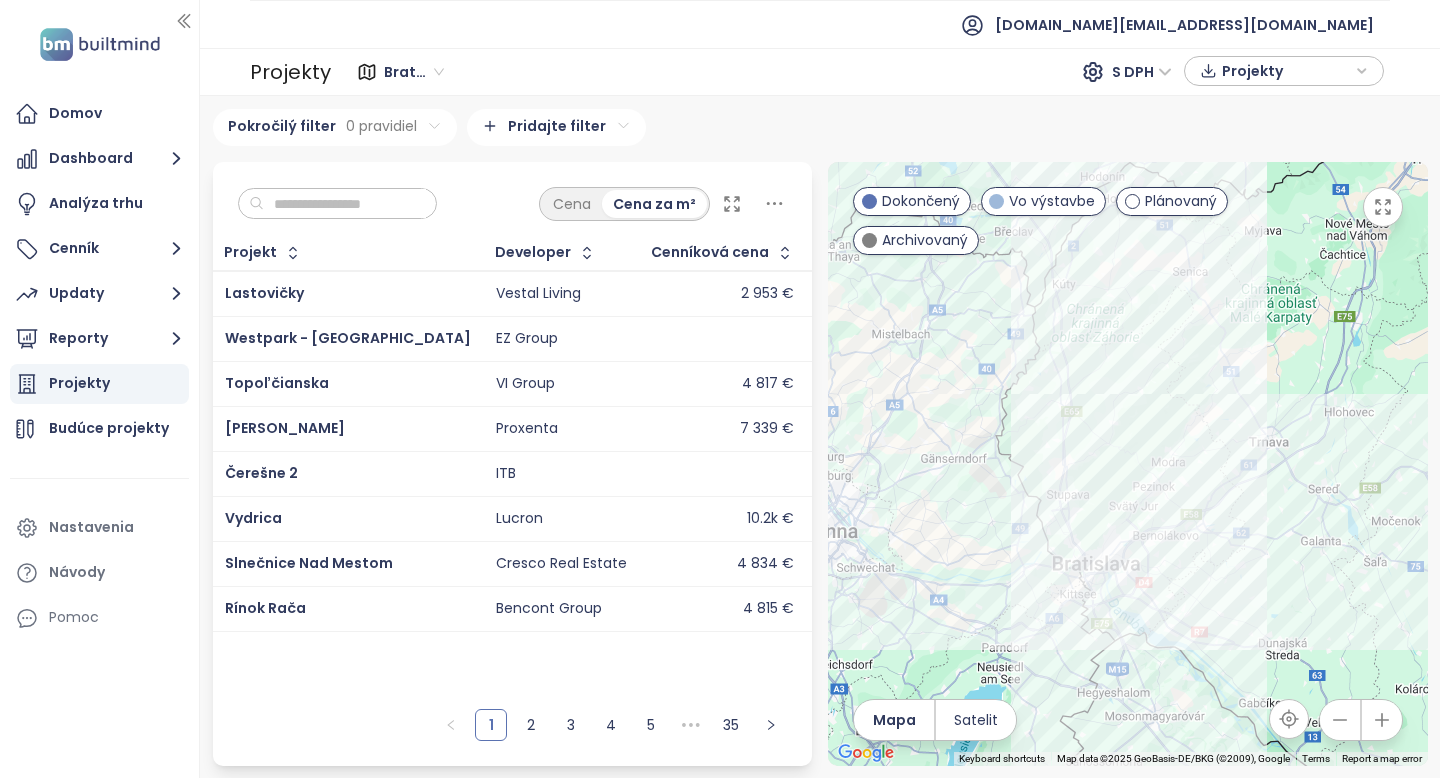 click on "Bratislavský kraj" at bounding box center [414, 72] 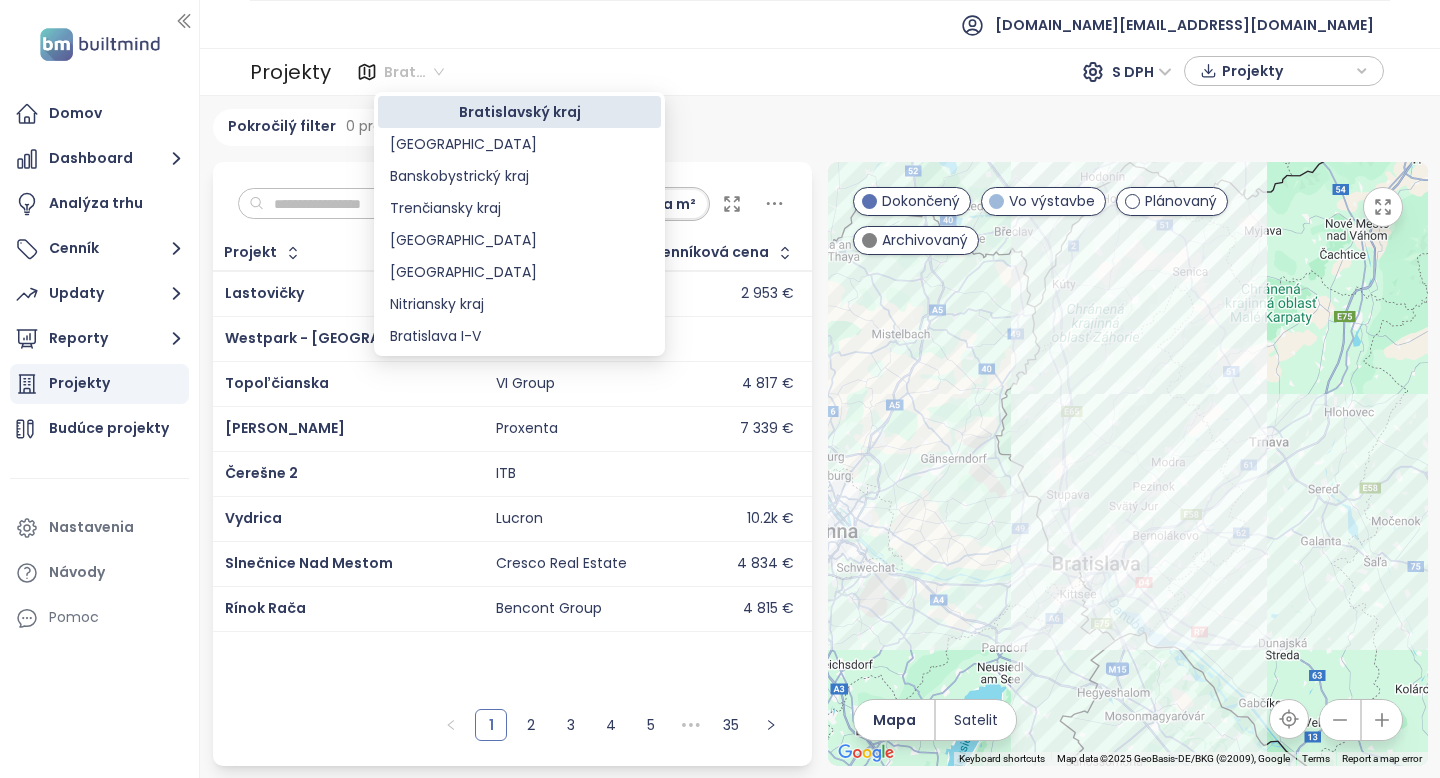 click on "Bratislavský kraj" at bounding box center (414, 72) 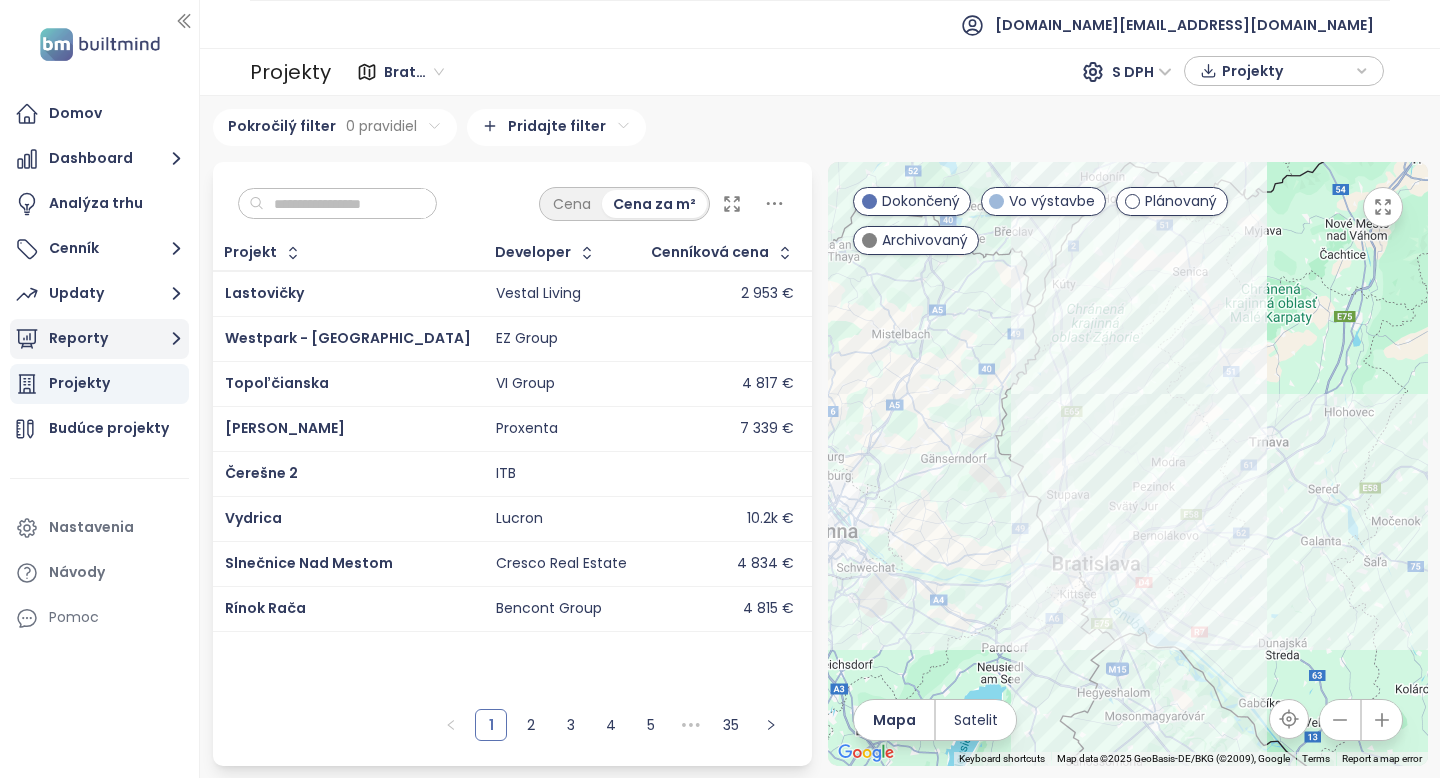 click 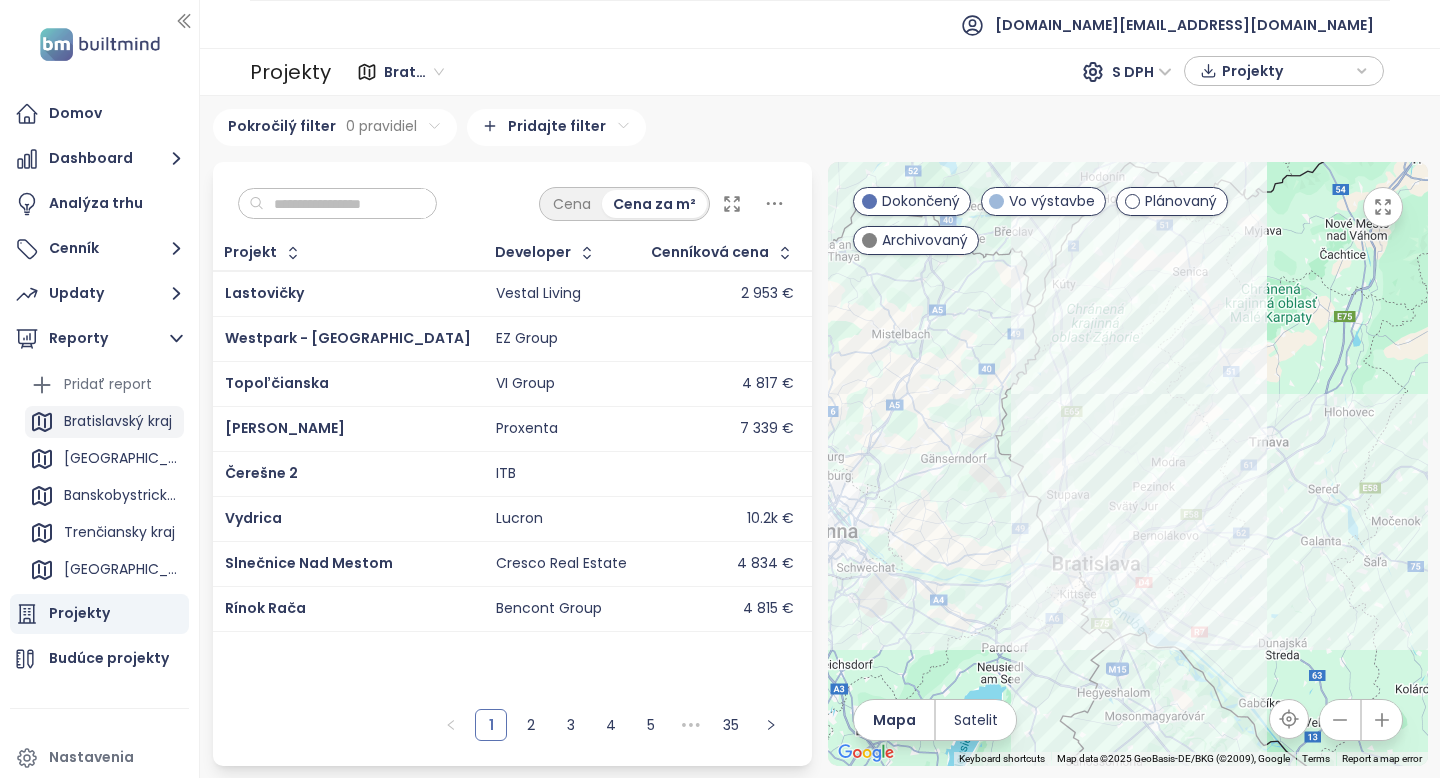 click on "Bratislavský kraj" at bounding box center [118, 421] 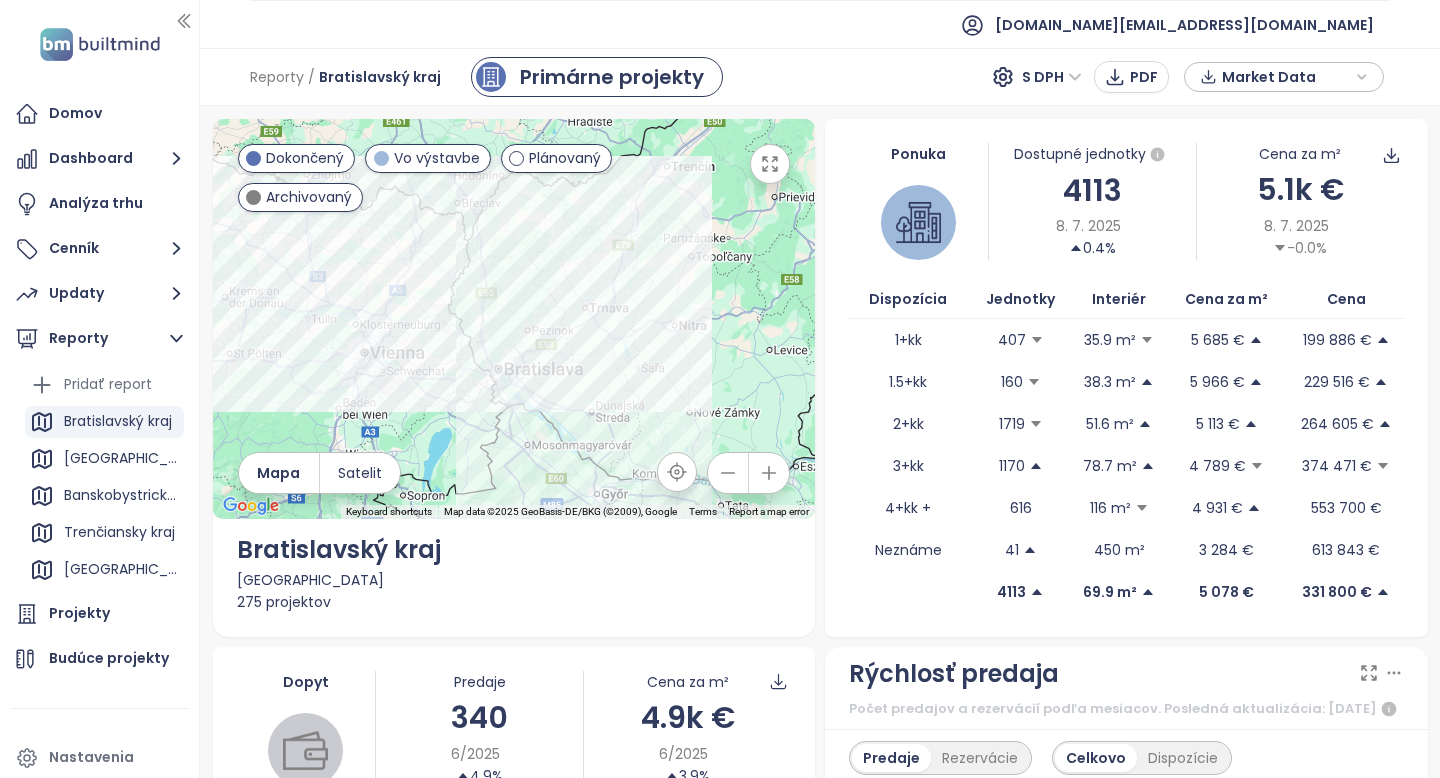 click on "Market Data" at bounding box center (1286, 77) 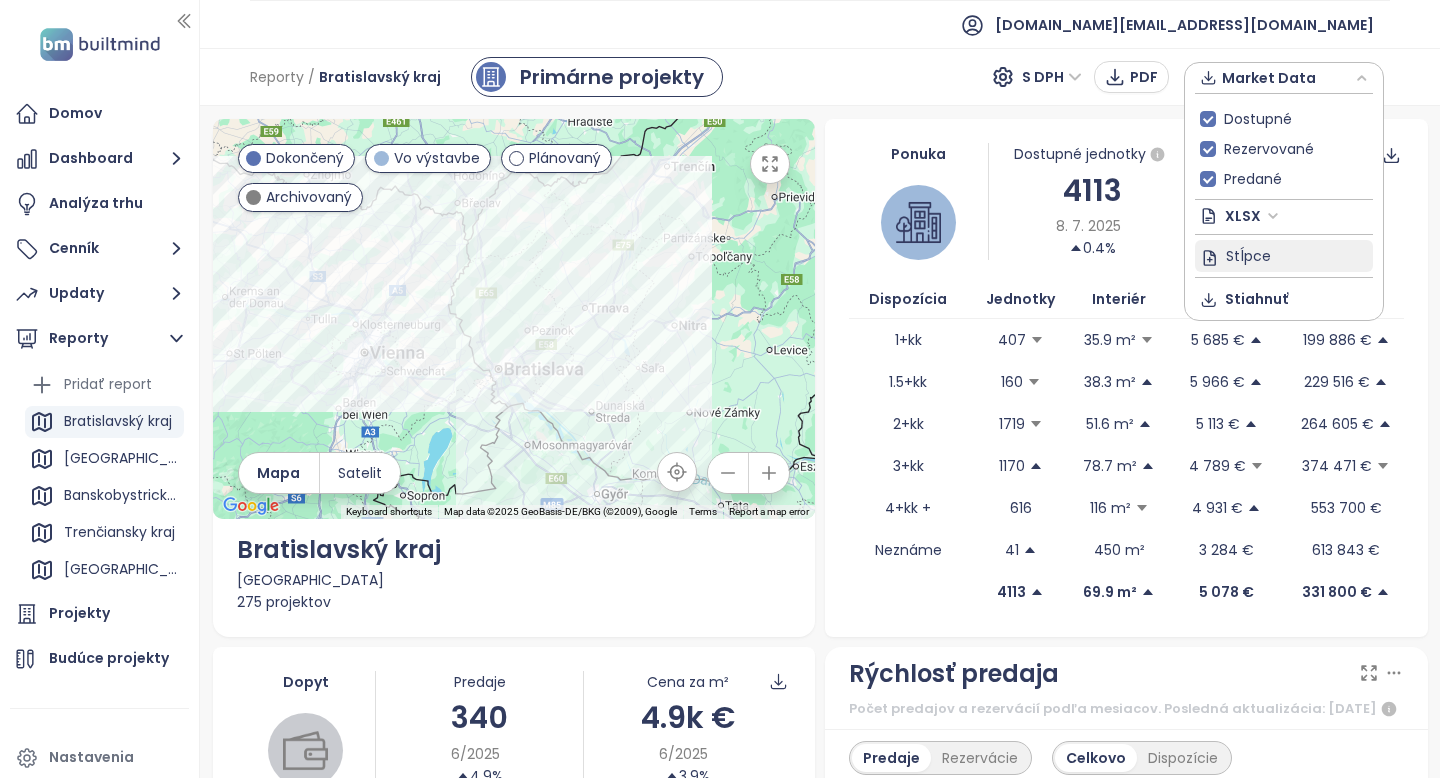 click on "Stĺpce" at bounding box center (1284, 256) 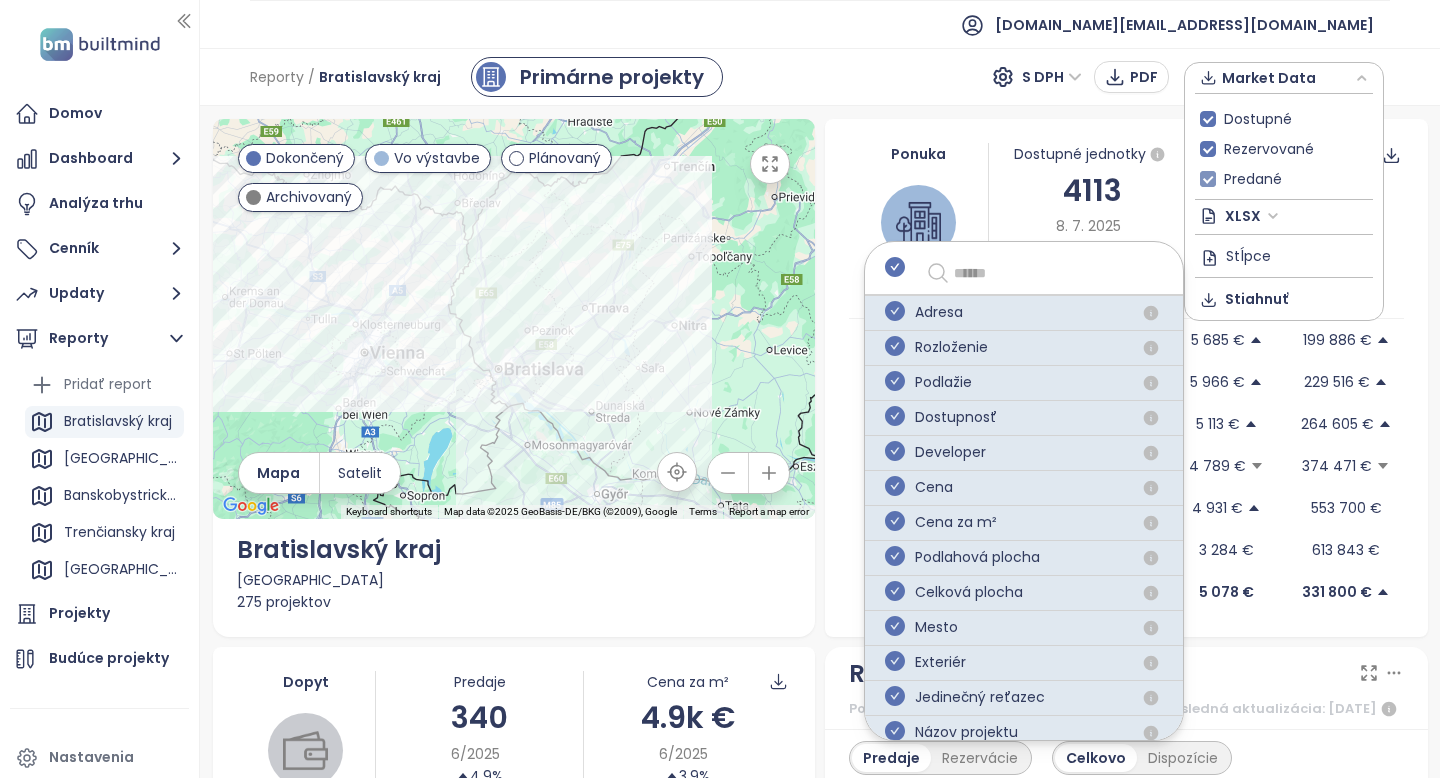 click on "Predané" at bounding box center [1253, 179] 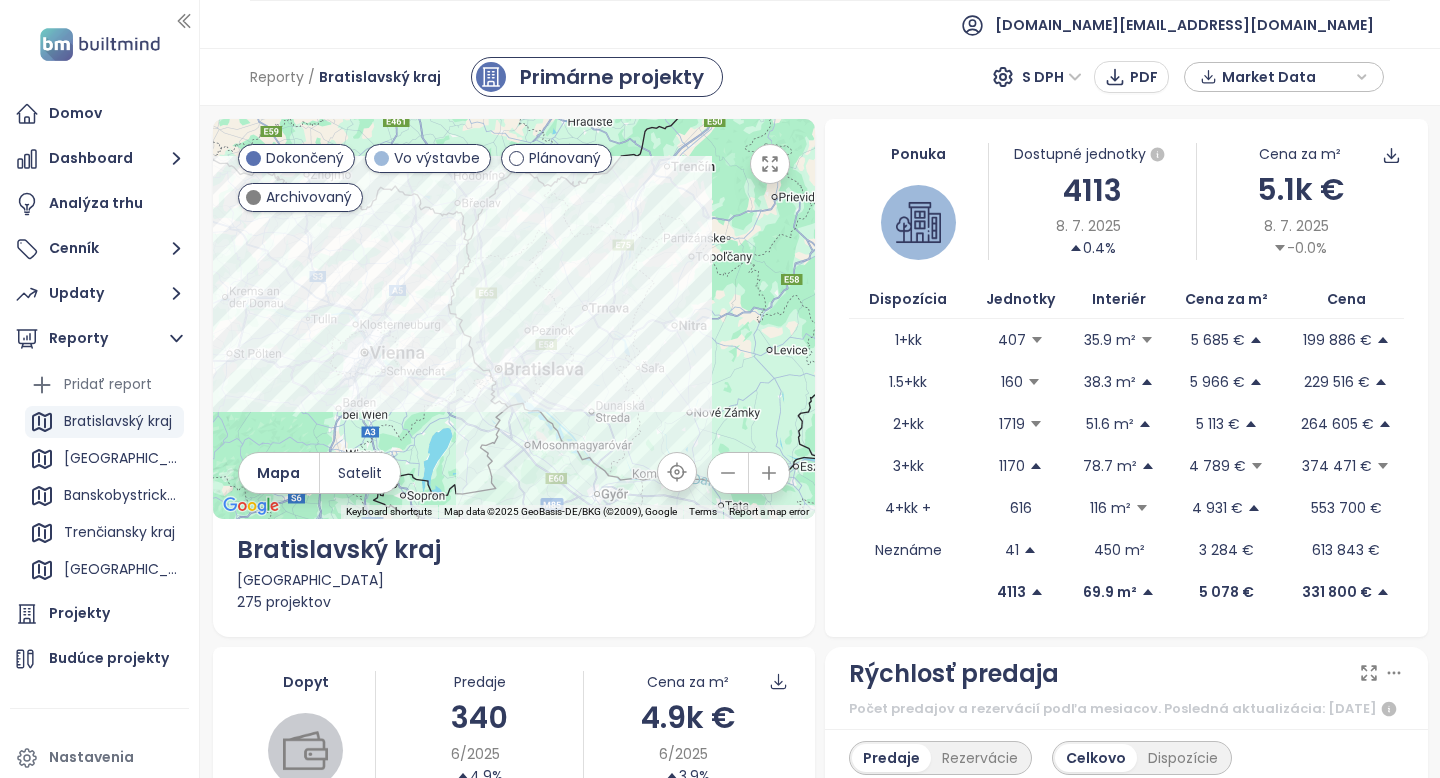 click on "Market Data" at bounding box center (1286, 77) 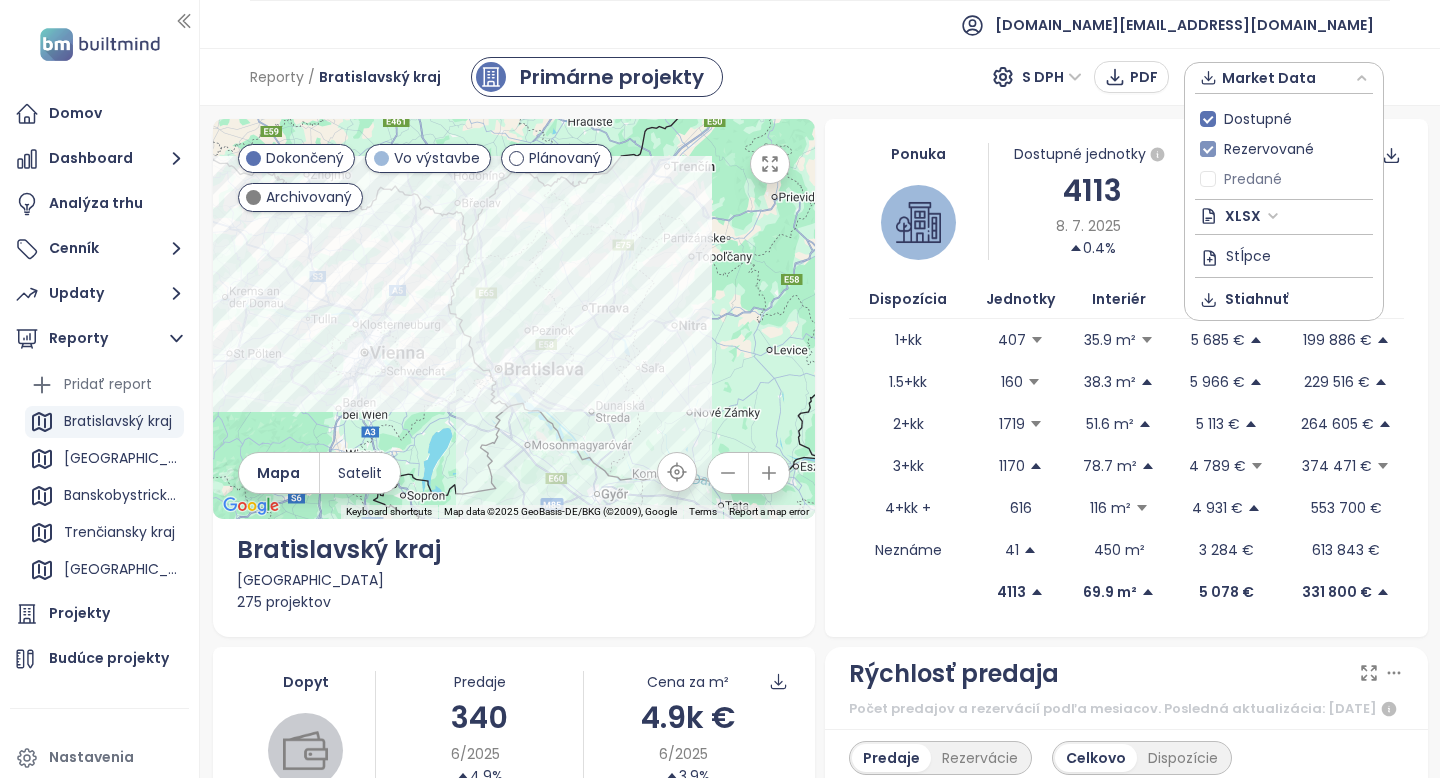 click on "Rezervované" at bounding box center (1269, 149) 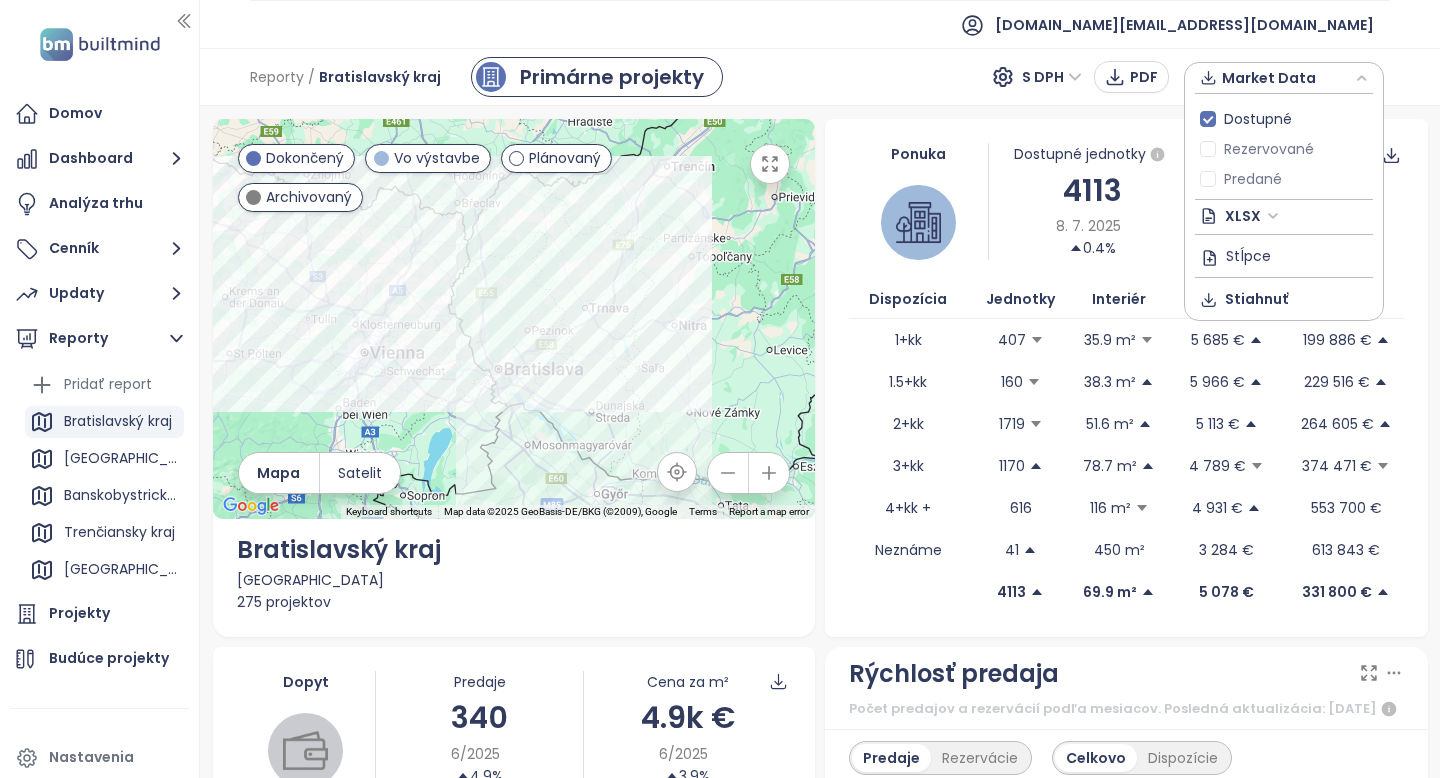click on "XLSX" at bounding box center (1252, 216) 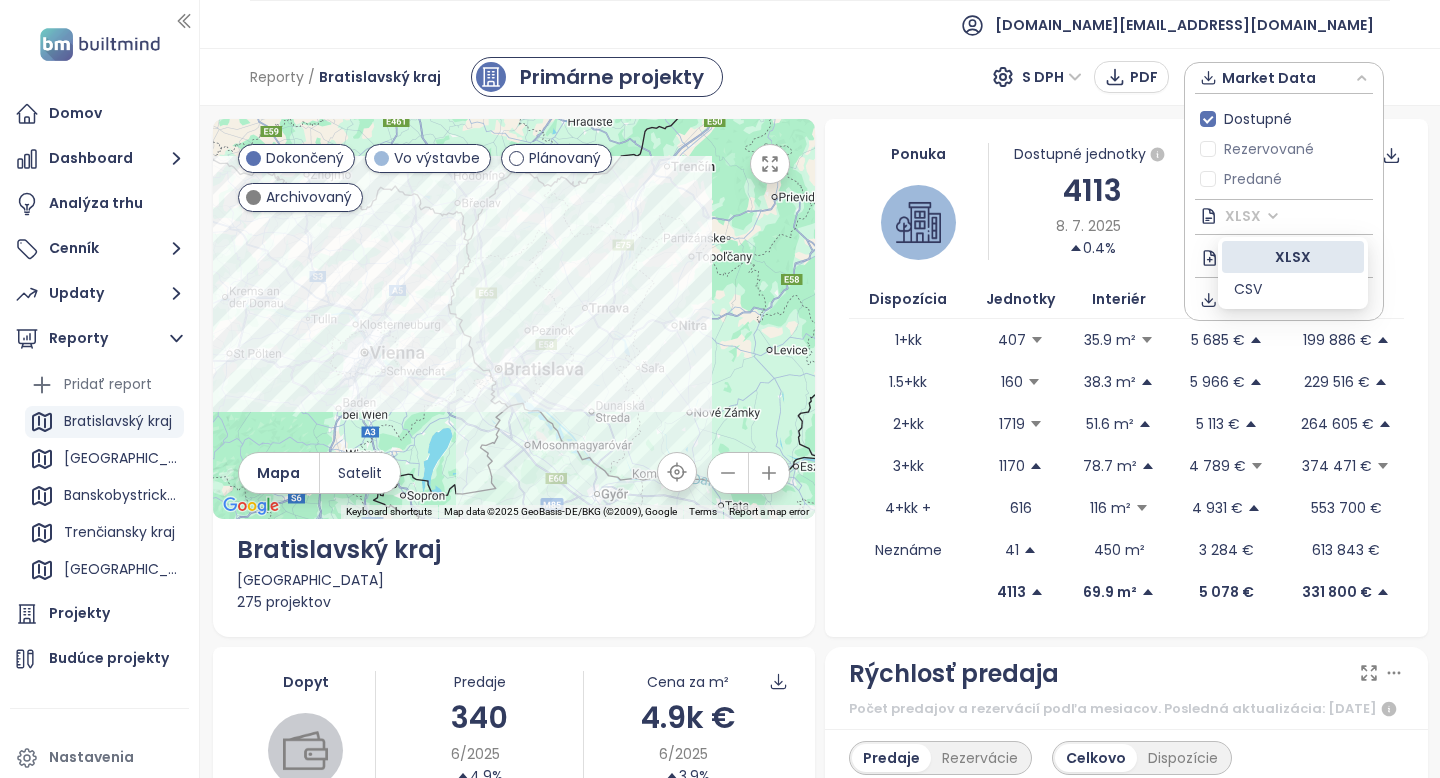 click on "XLSX" at bounding box center (1252, 216) 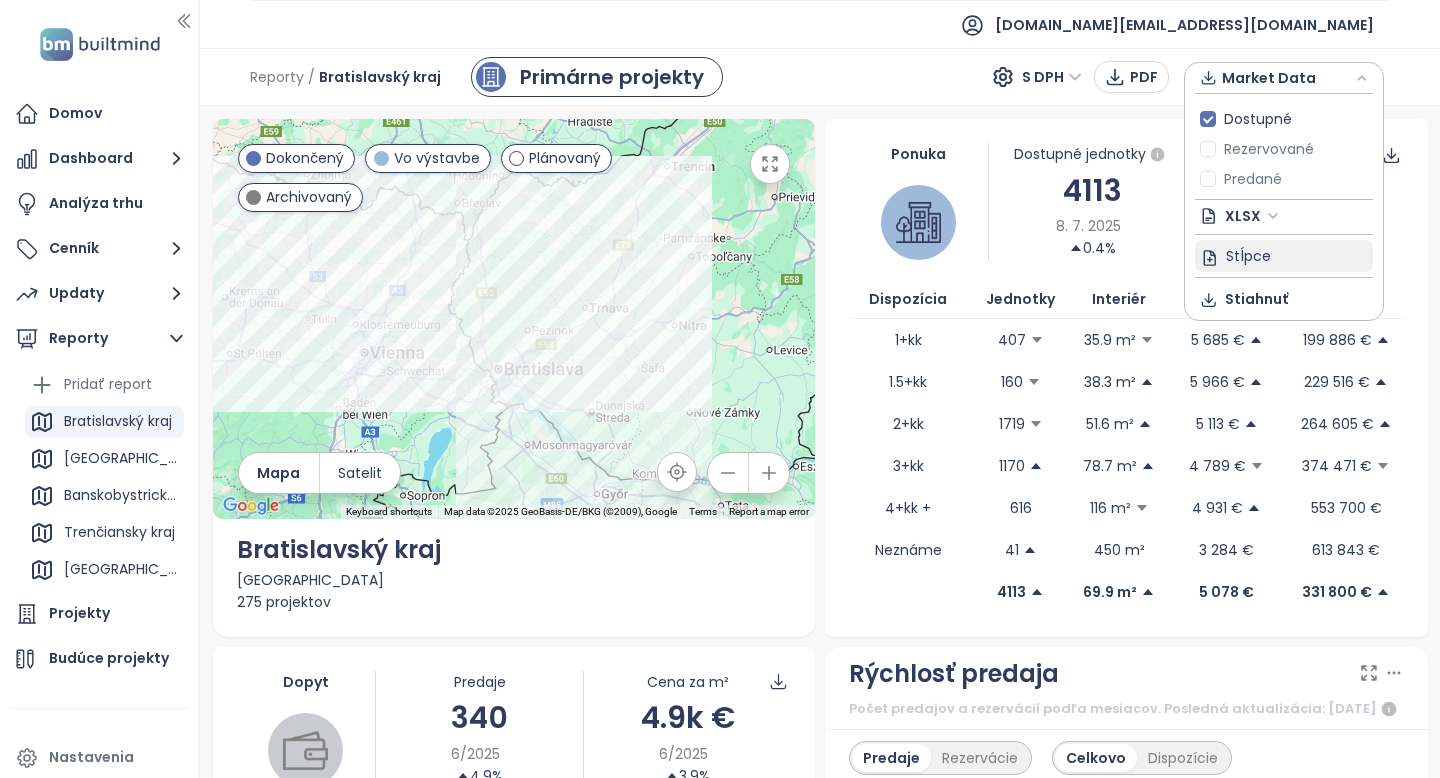 click on "Stĺpce" at bounding box center (1248, 255) 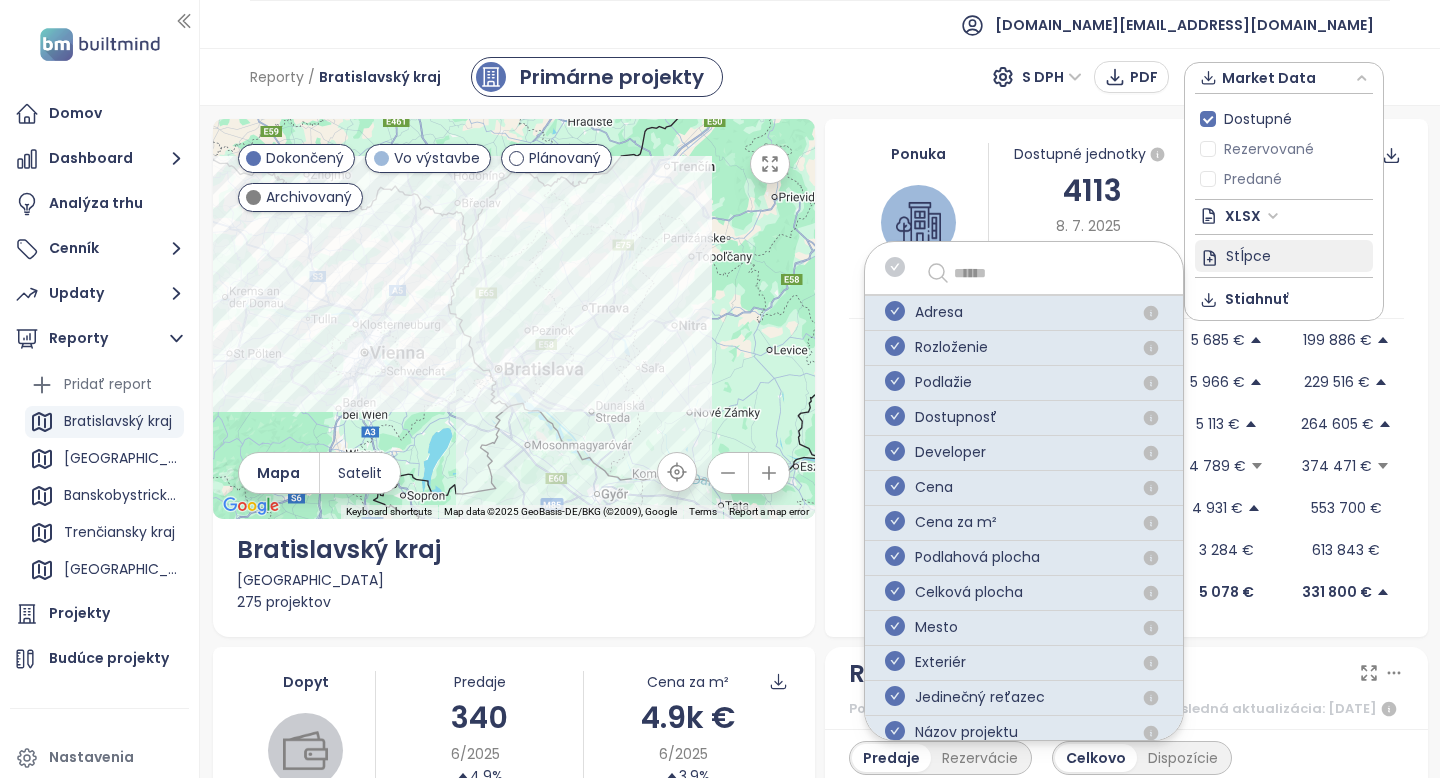 click 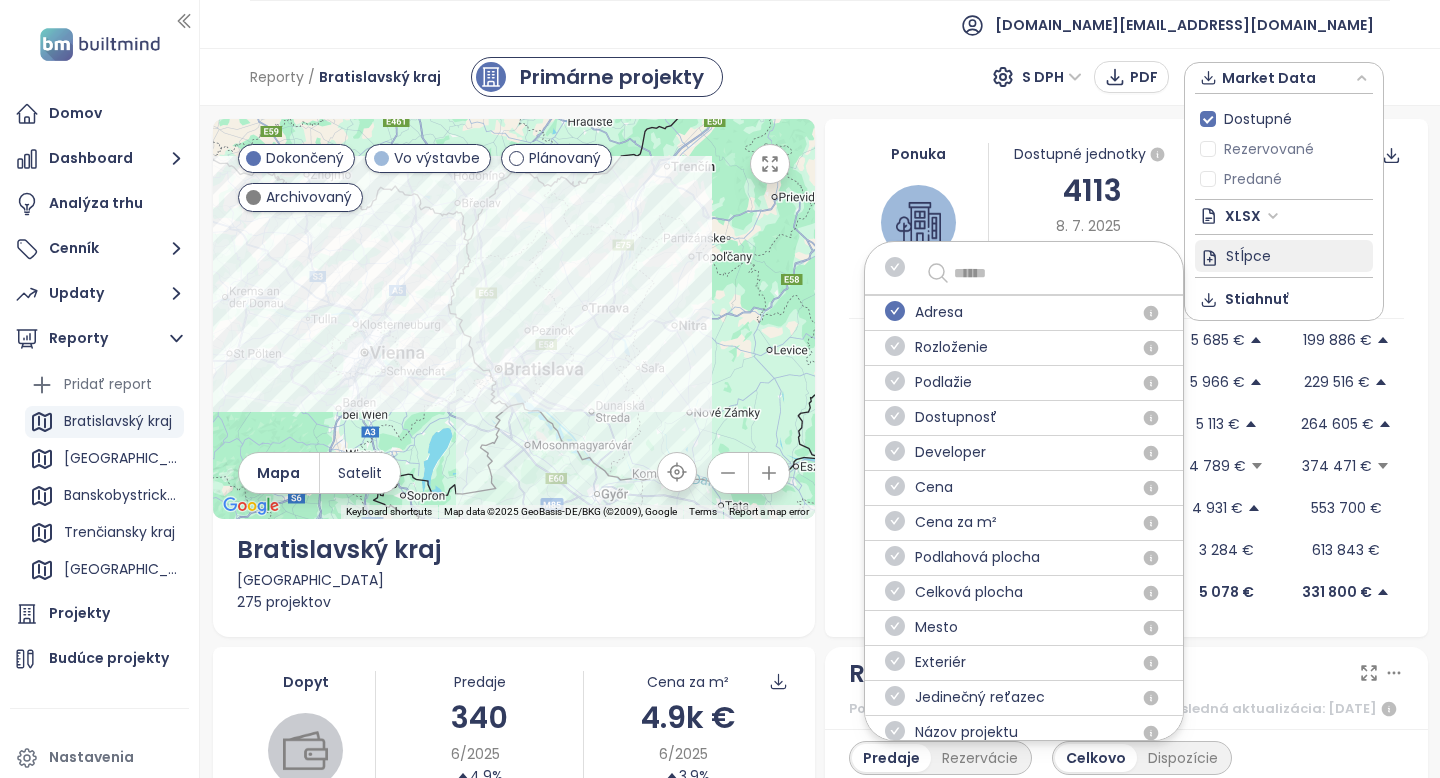click 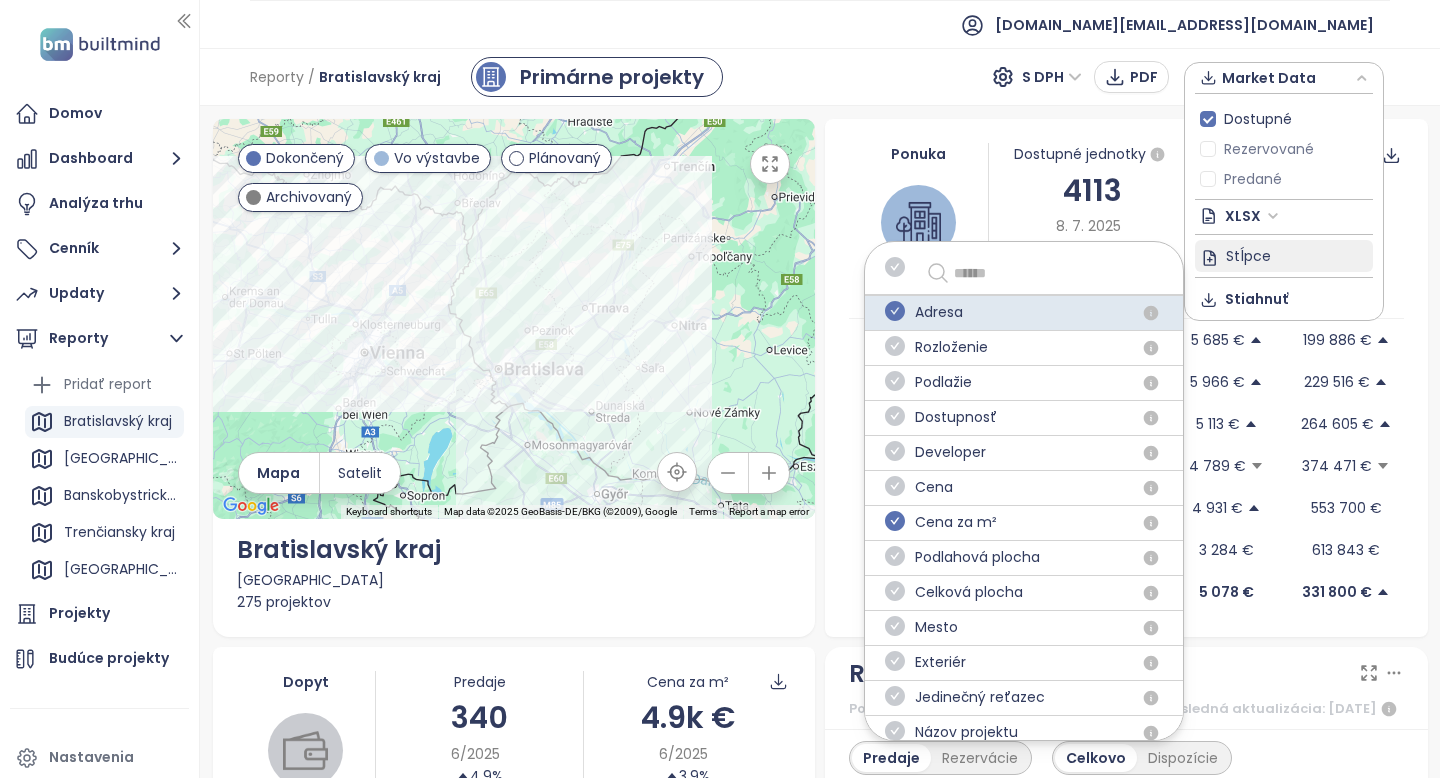 click 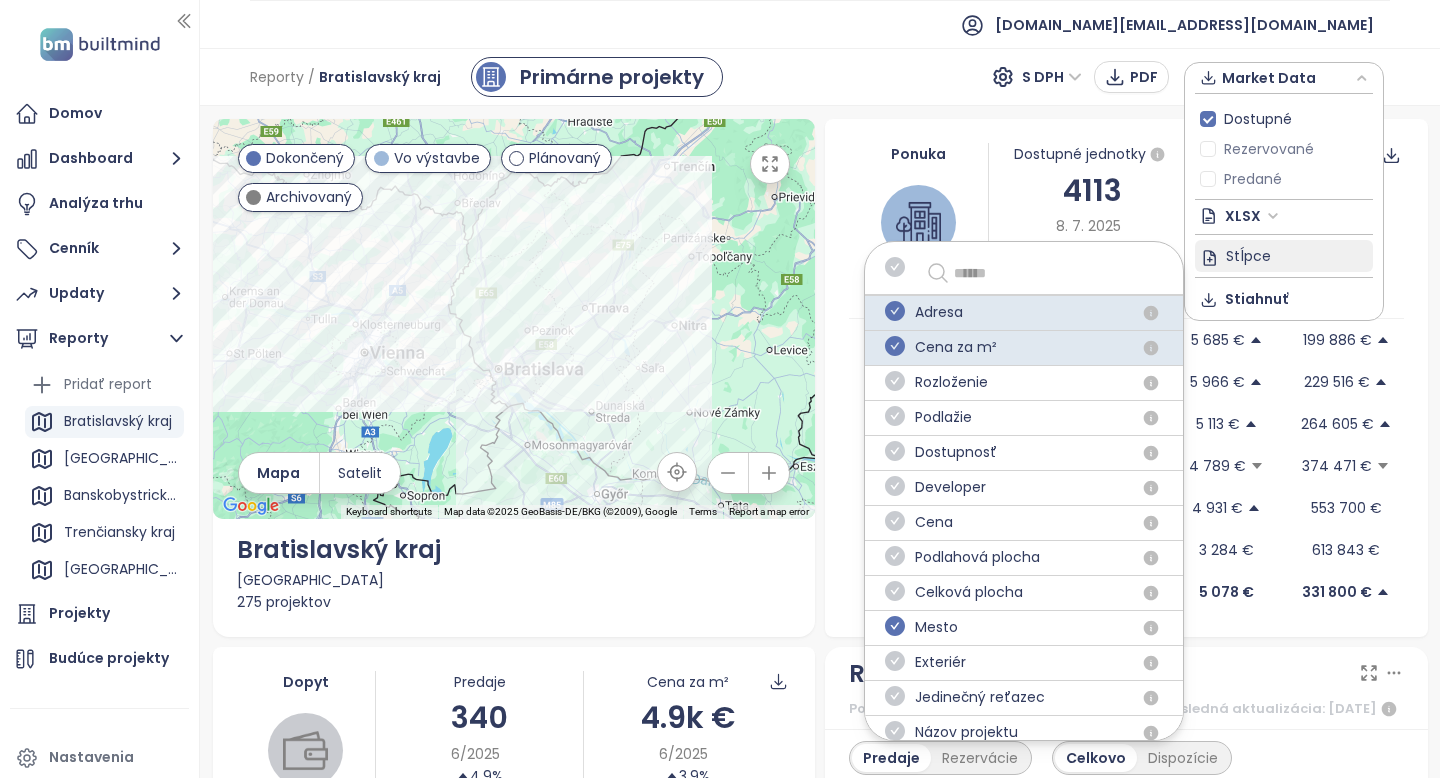 click 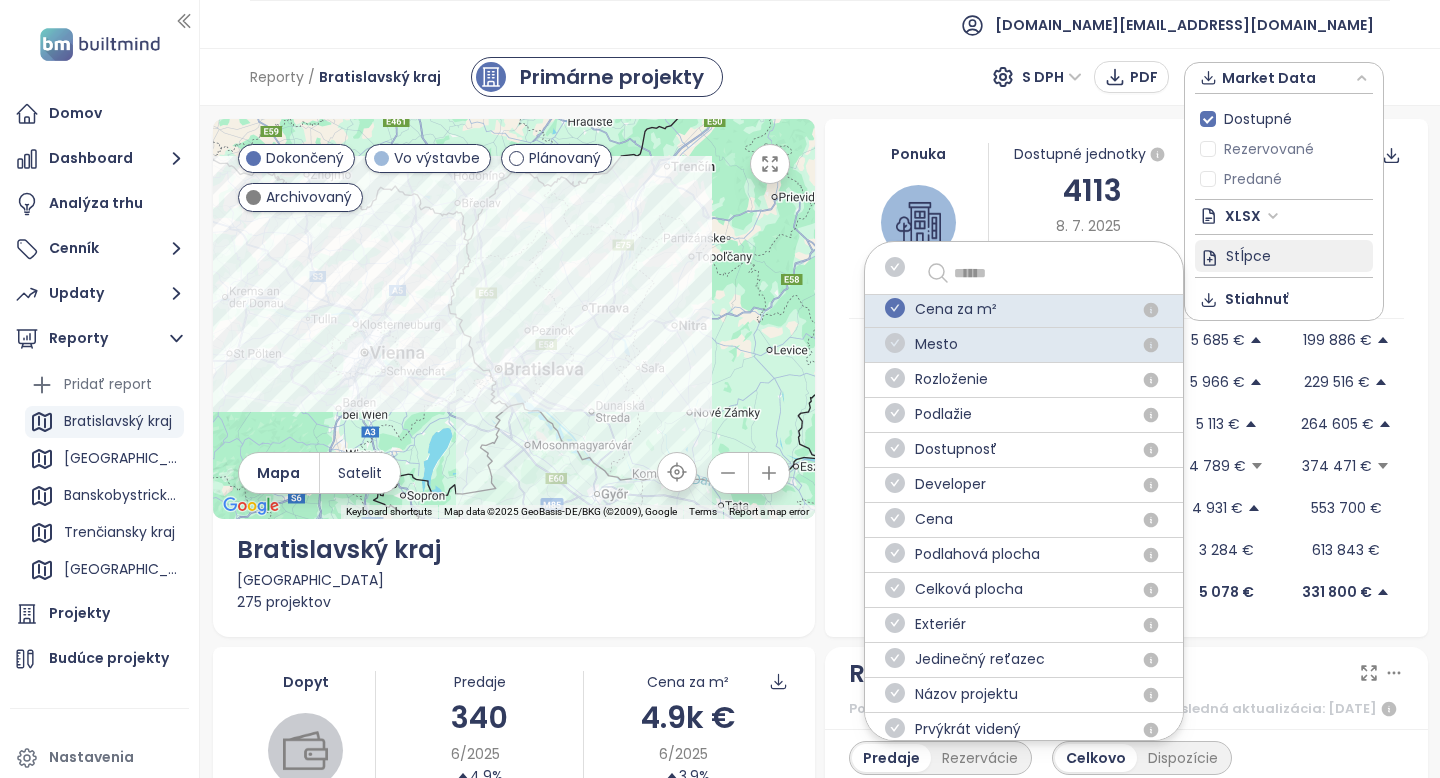 scroll, scrollTop: 70, scrollLeft: 0, axis: vertical 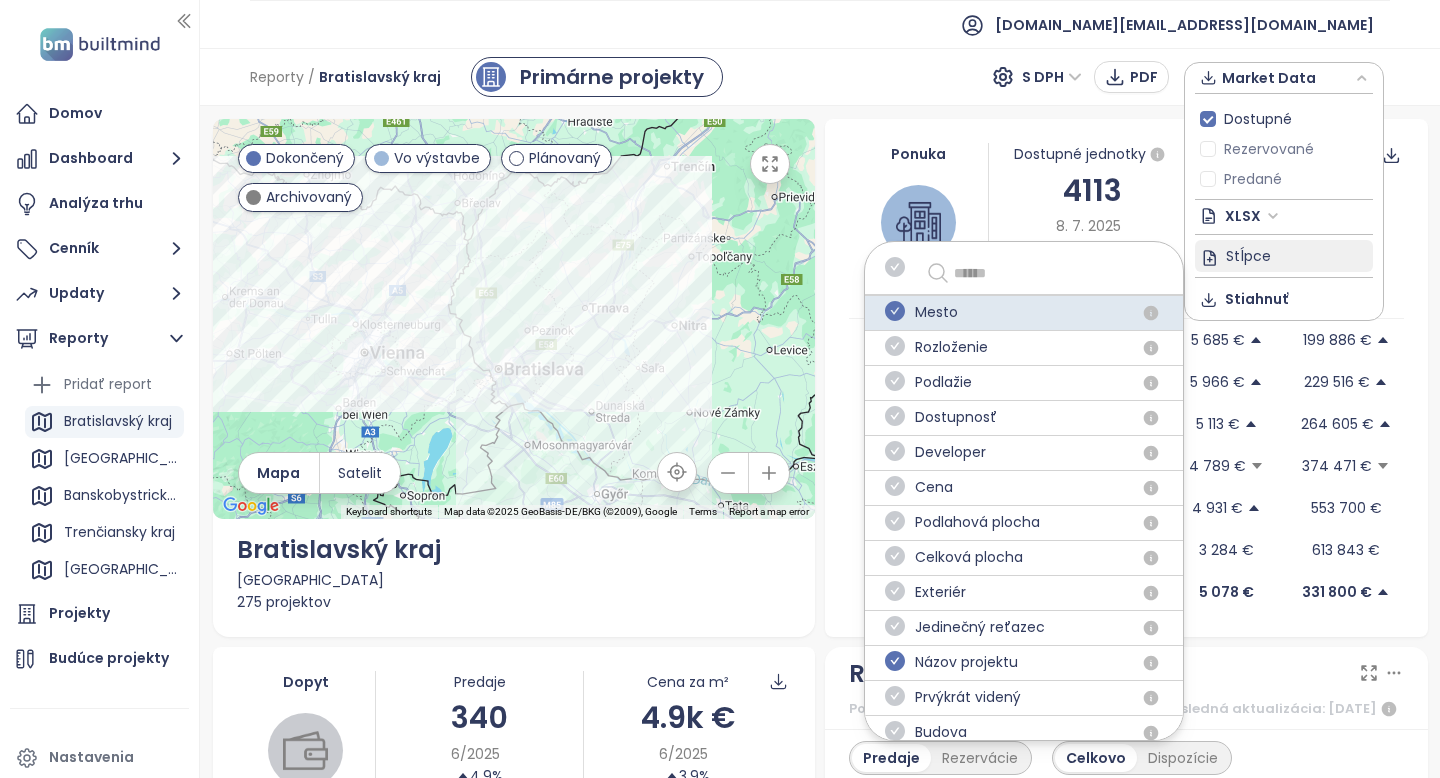 click 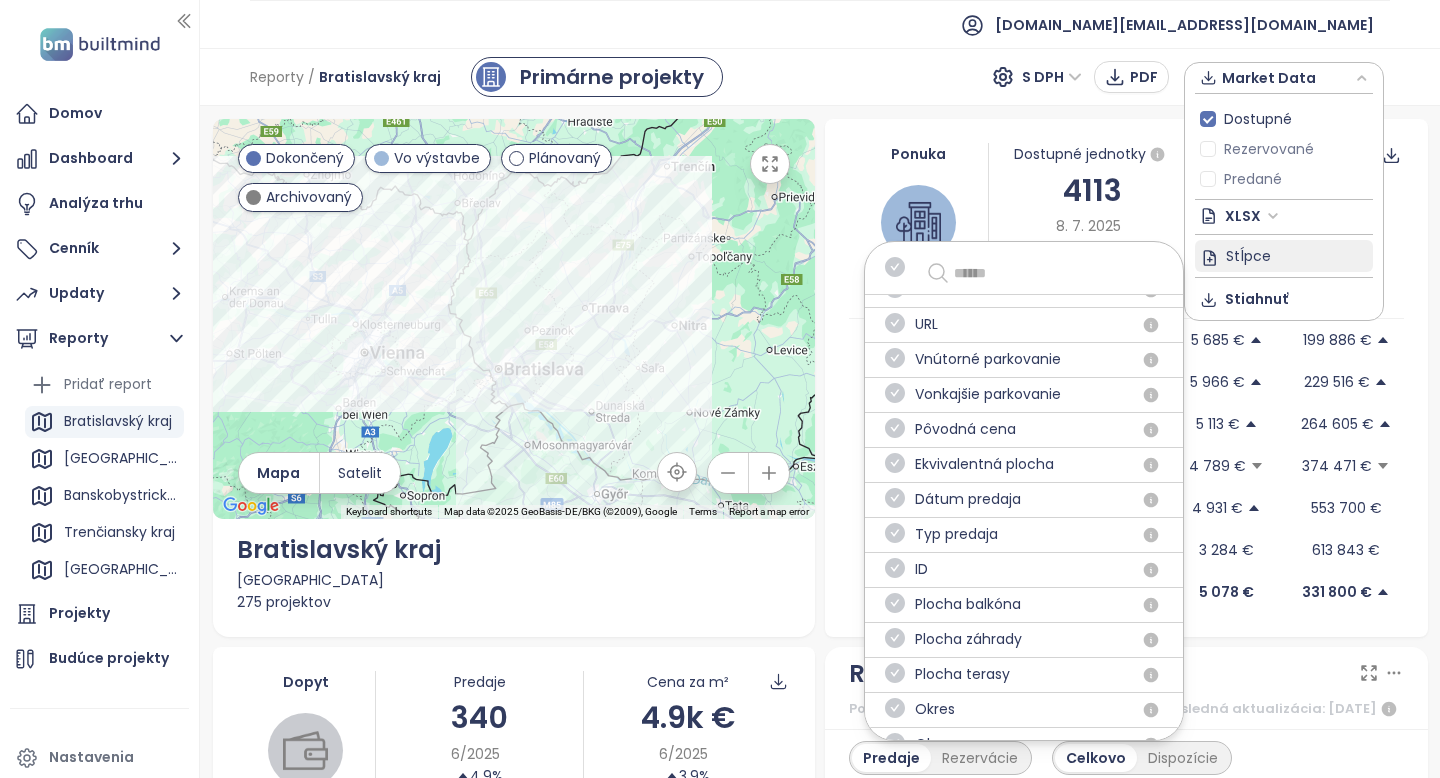 scroll, scrollTop: 631, scrollLeft: 0, axis: vertical 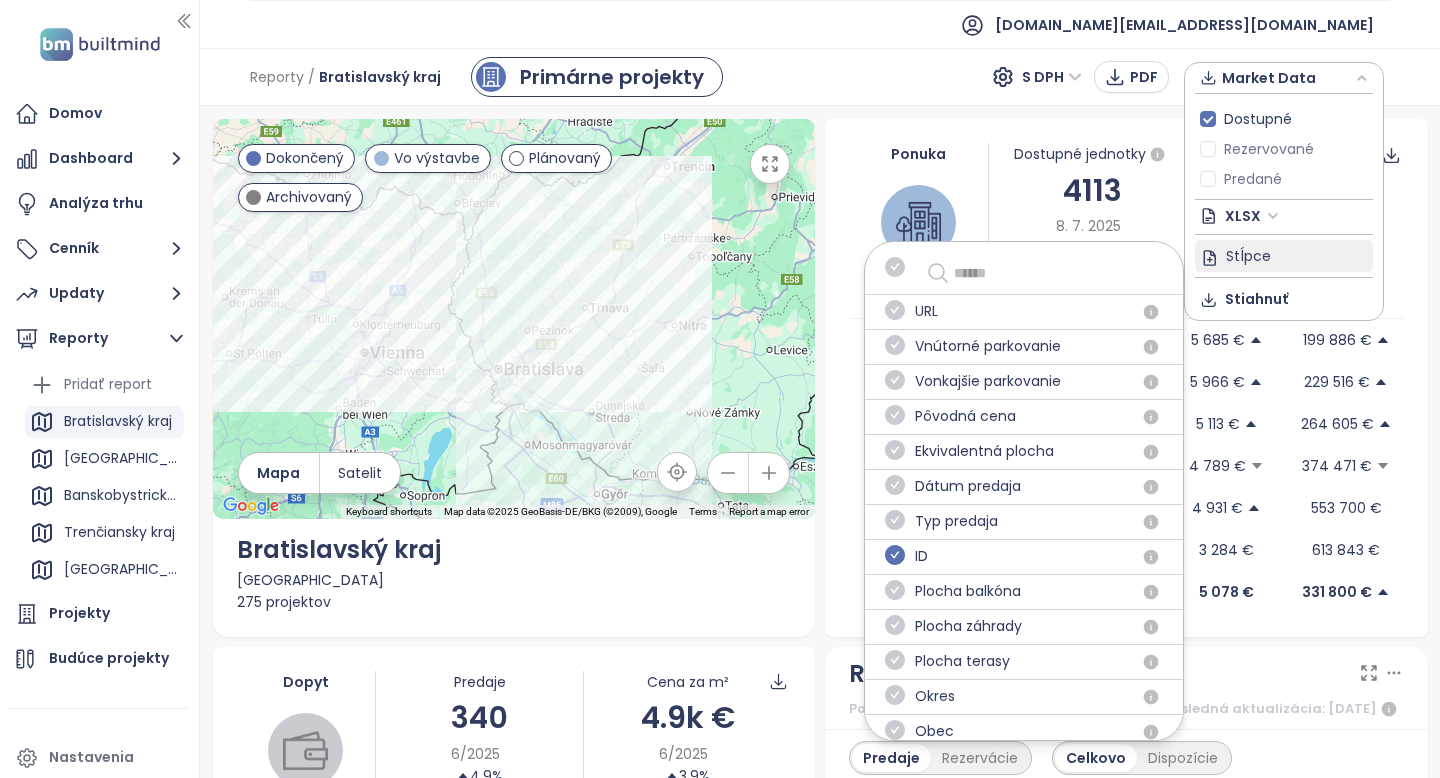 click 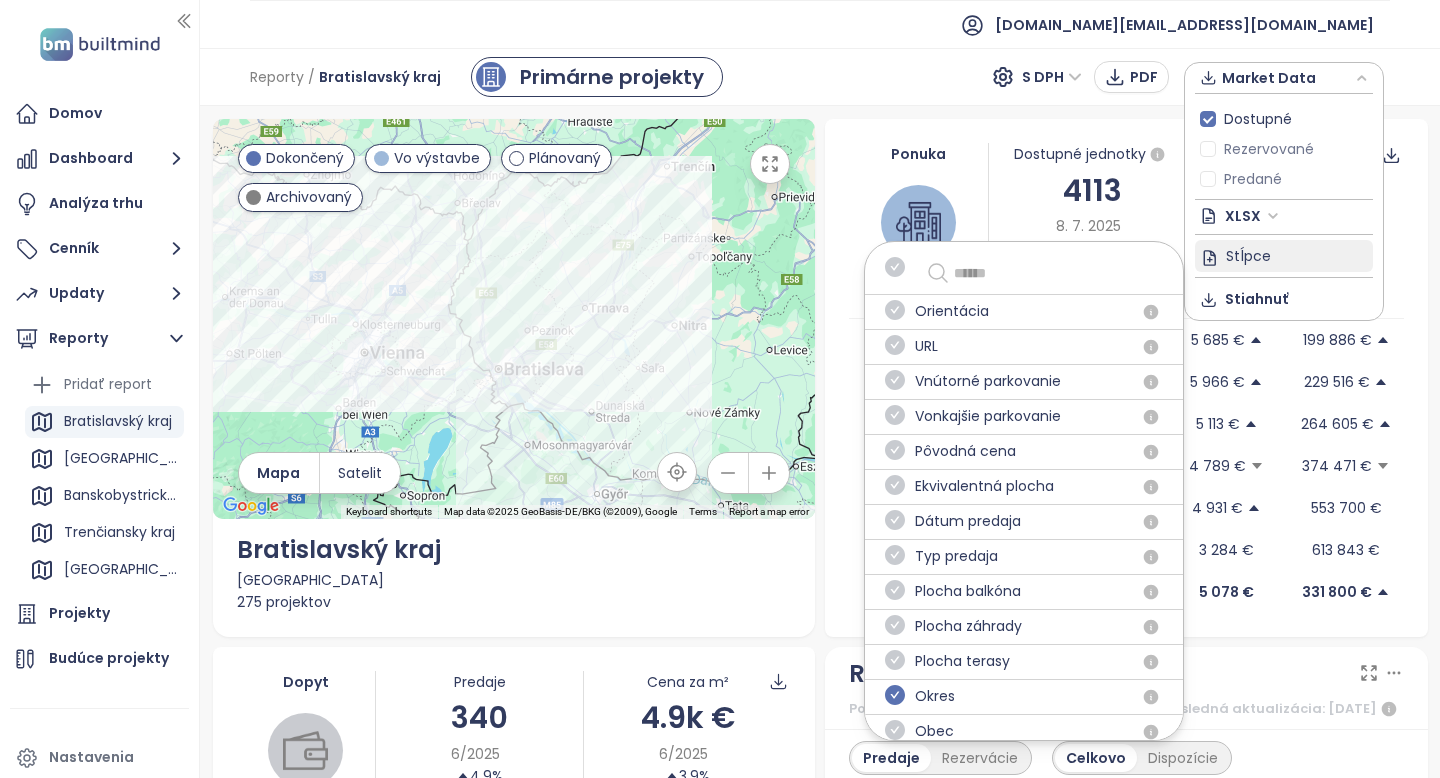click 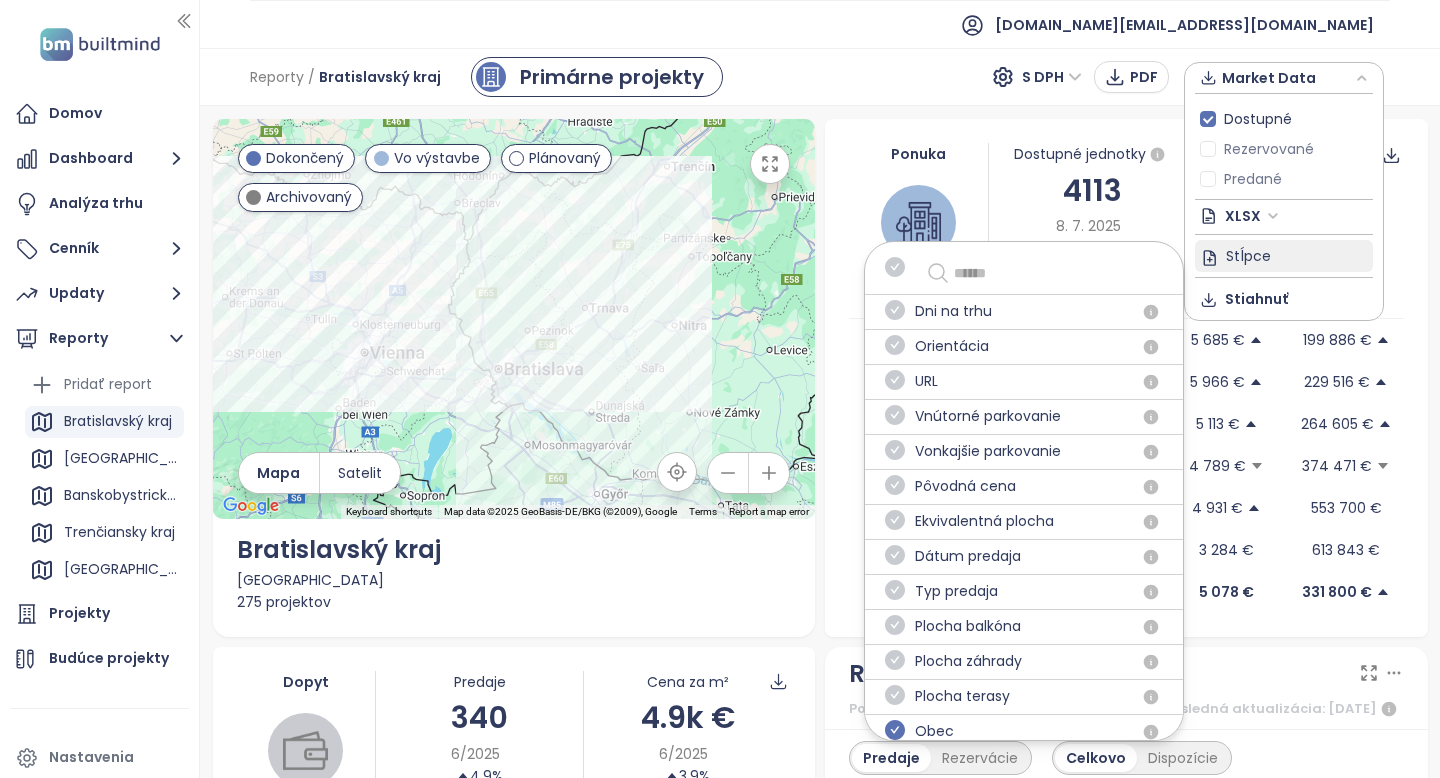 click 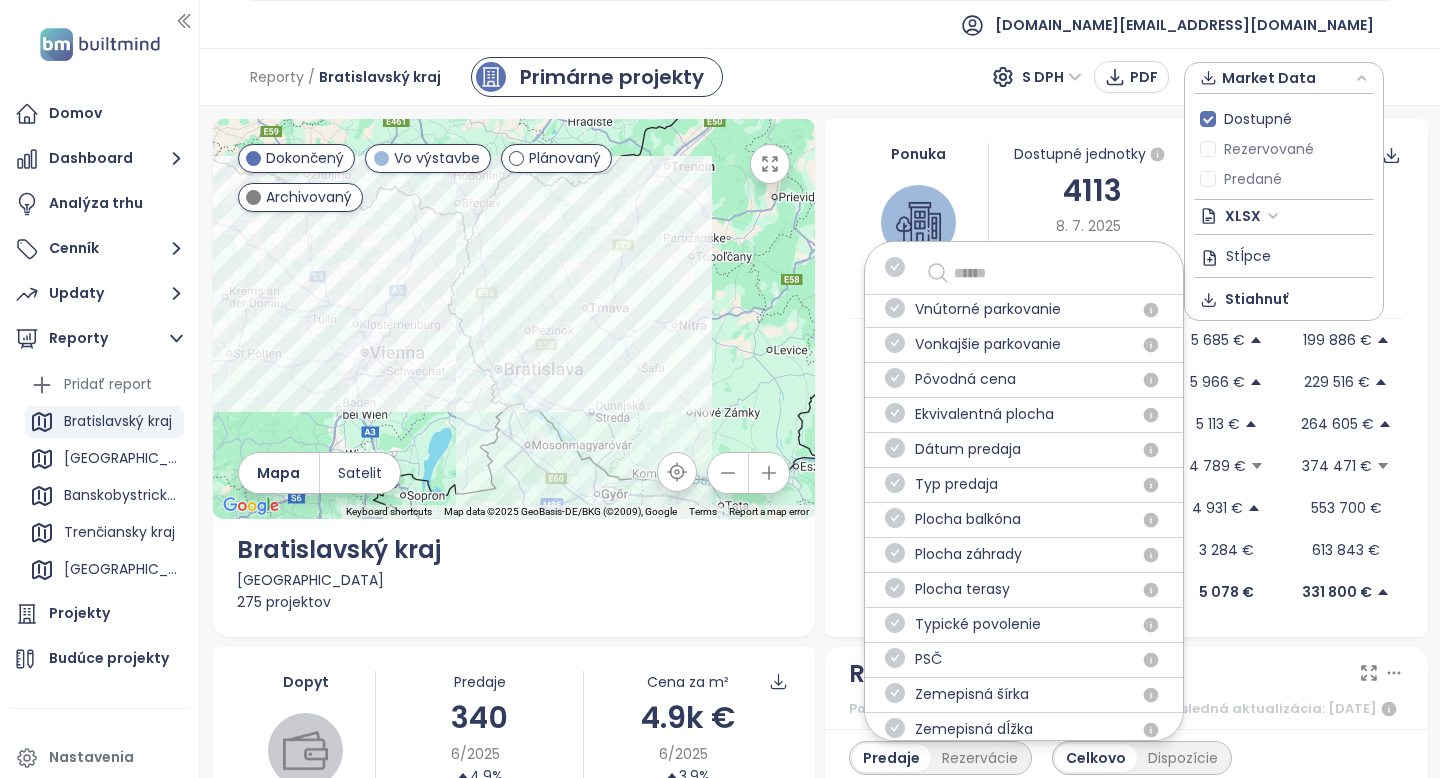 scroll, scrollTop: 814, scrollLeft: 0, axis: vertical 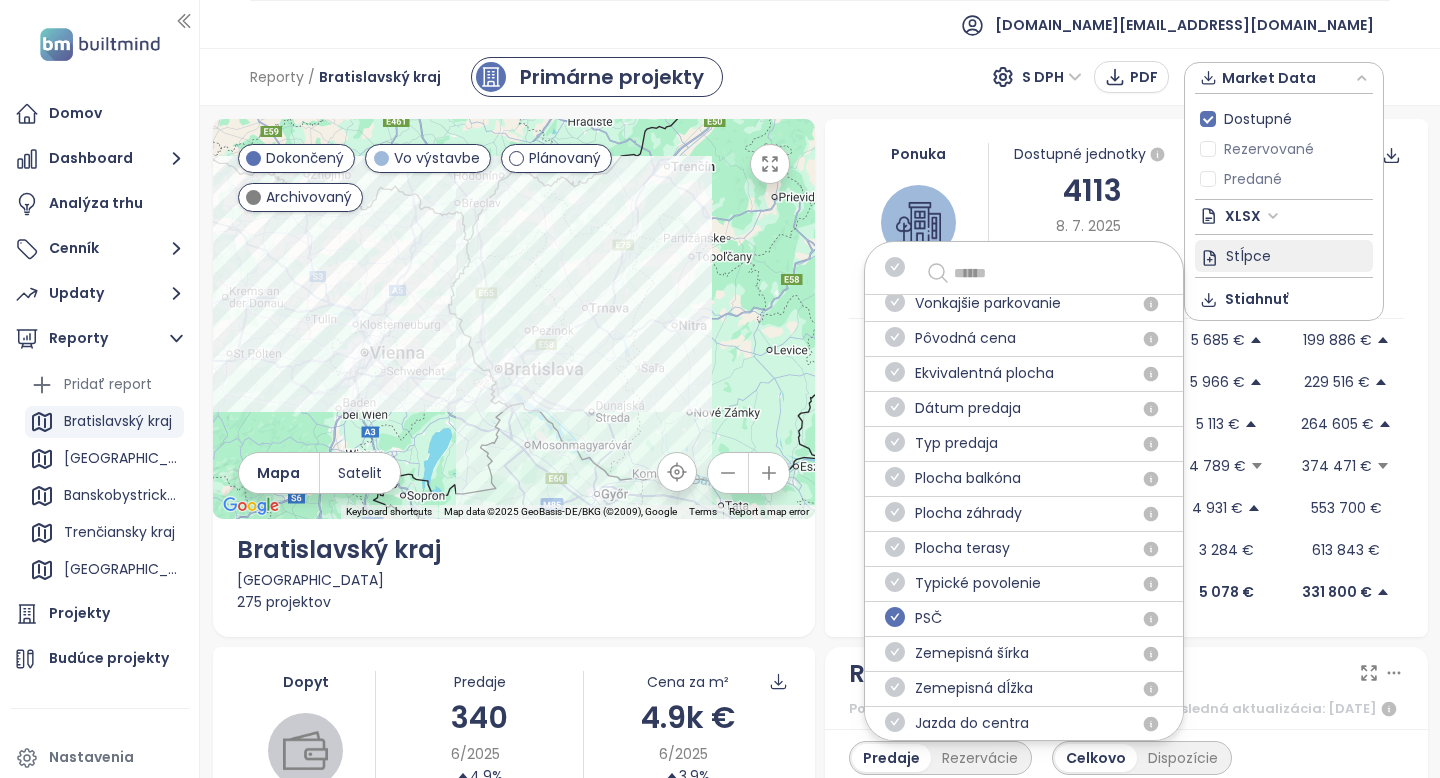 click 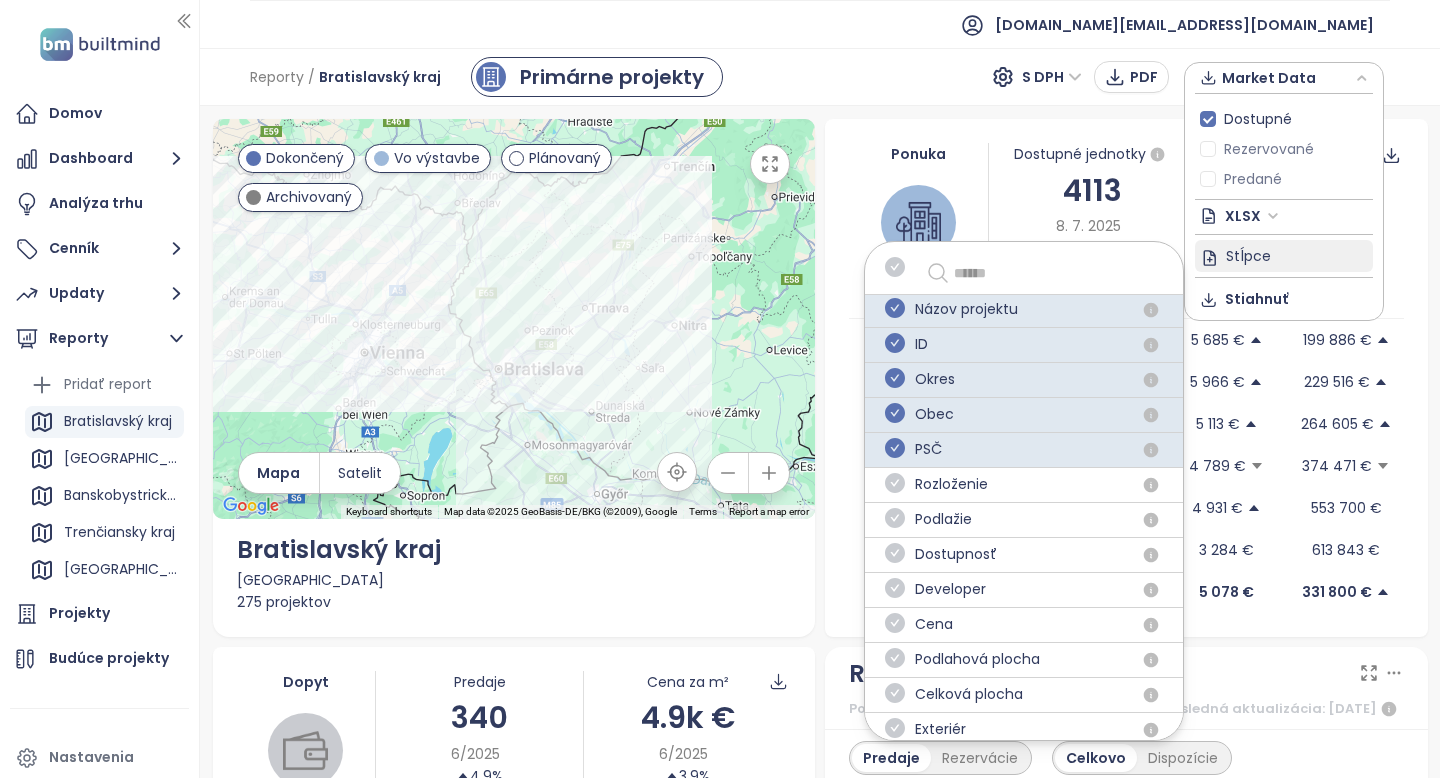 scroll, scrollTop: 0, scrollLeft: 0, axis: both 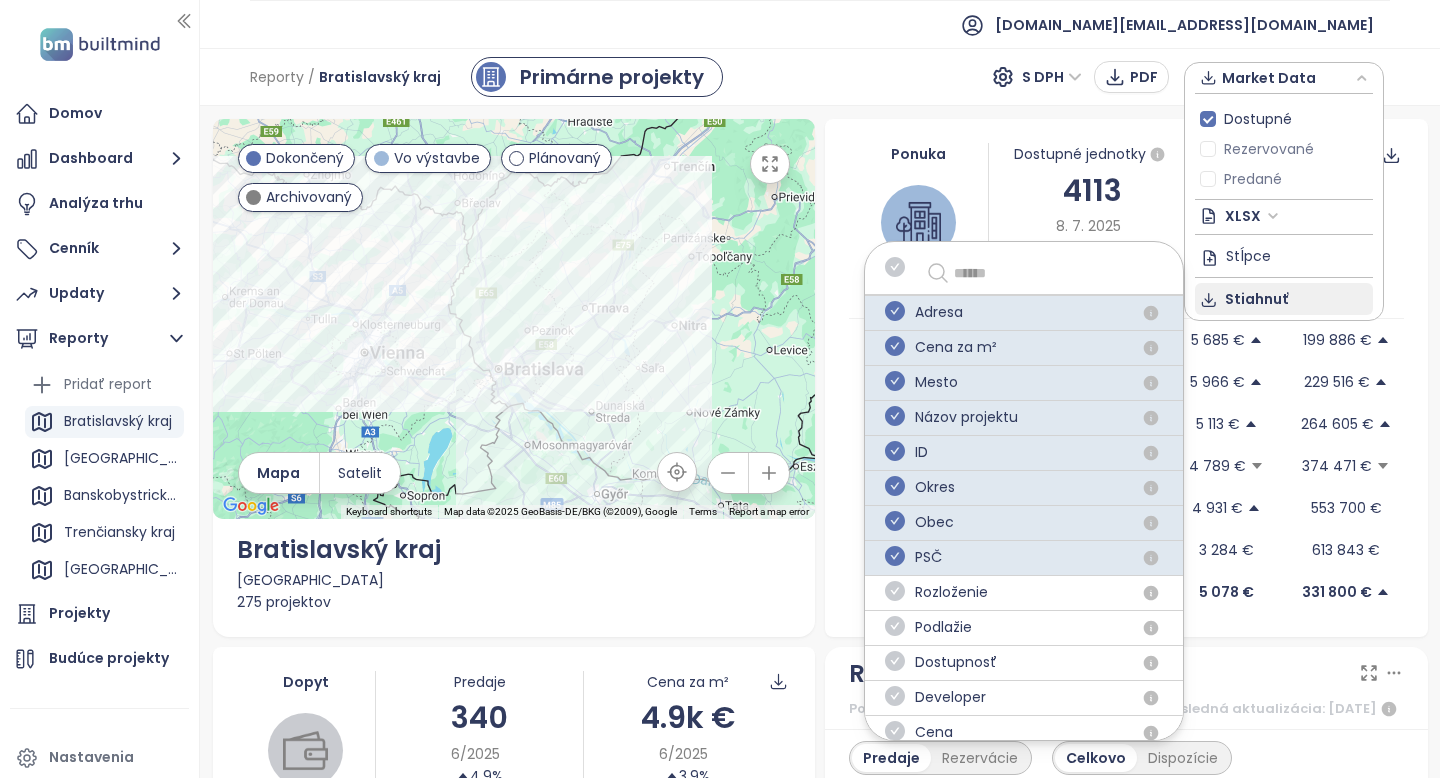 click on "Stiahnuť" at bounding box center [1256, 299] 